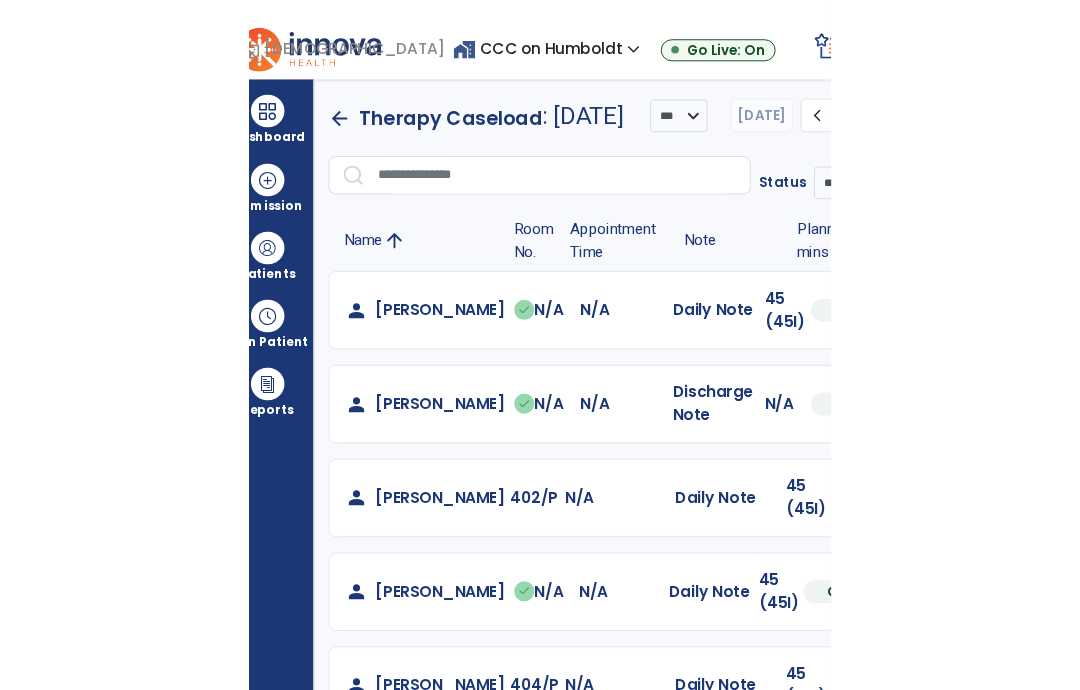 scroll, scrollTop: 0, scrollLeft: 0, axis: both 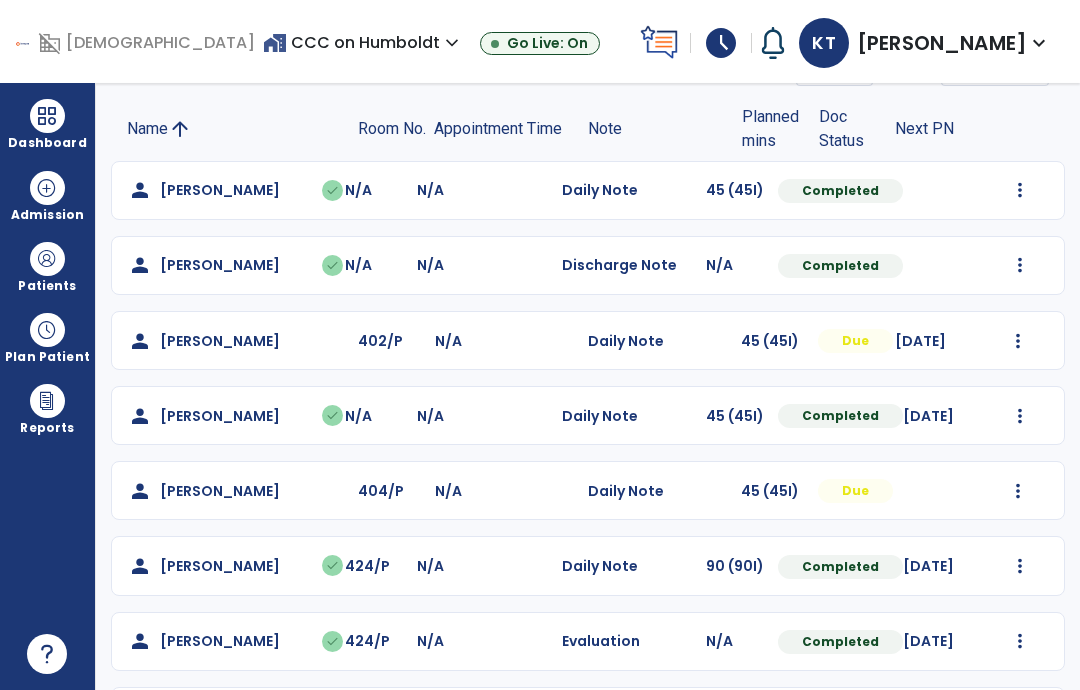 click at bounding box center [1020, 190] 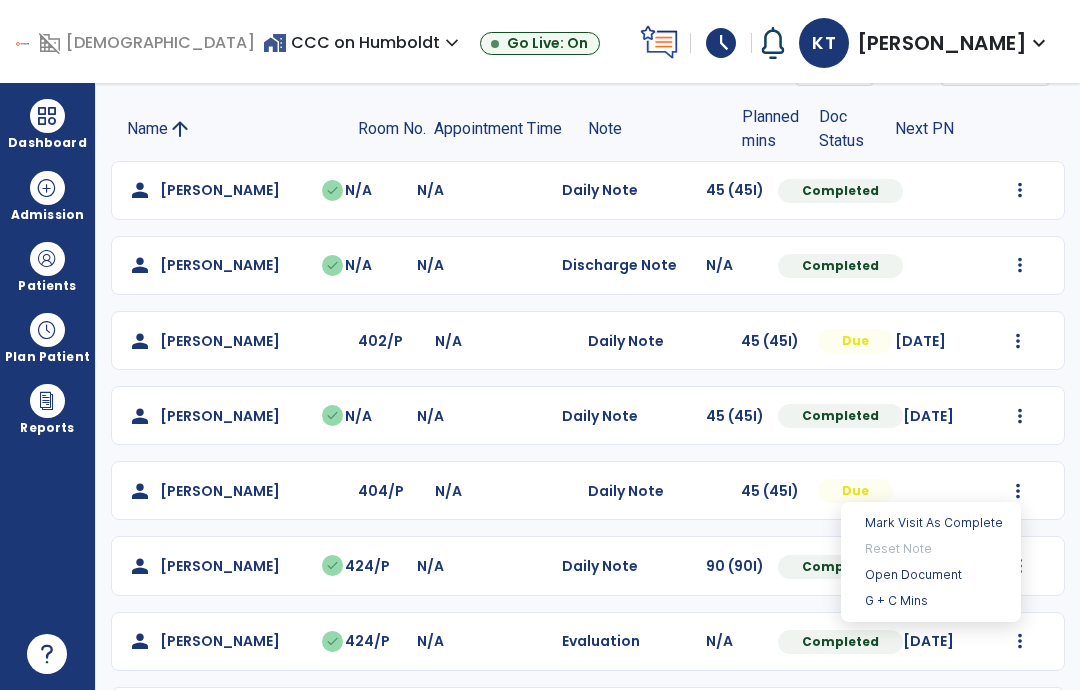 click on "Open Document" at bounding box center (931, 575) 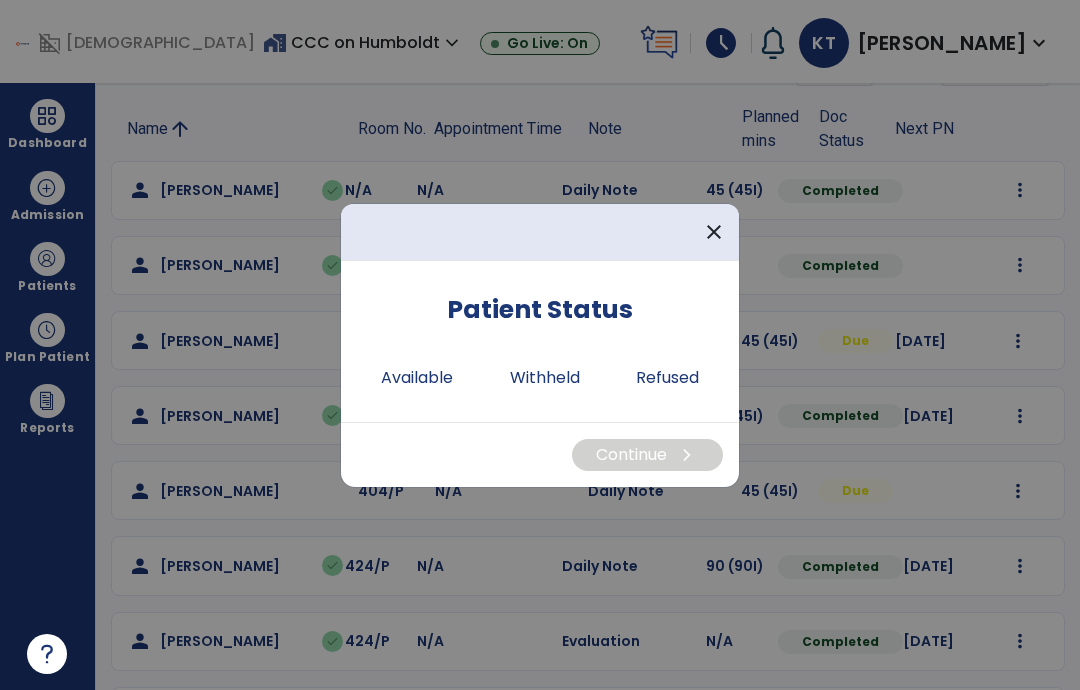 click on "Available" at bounding box center [417, 378] 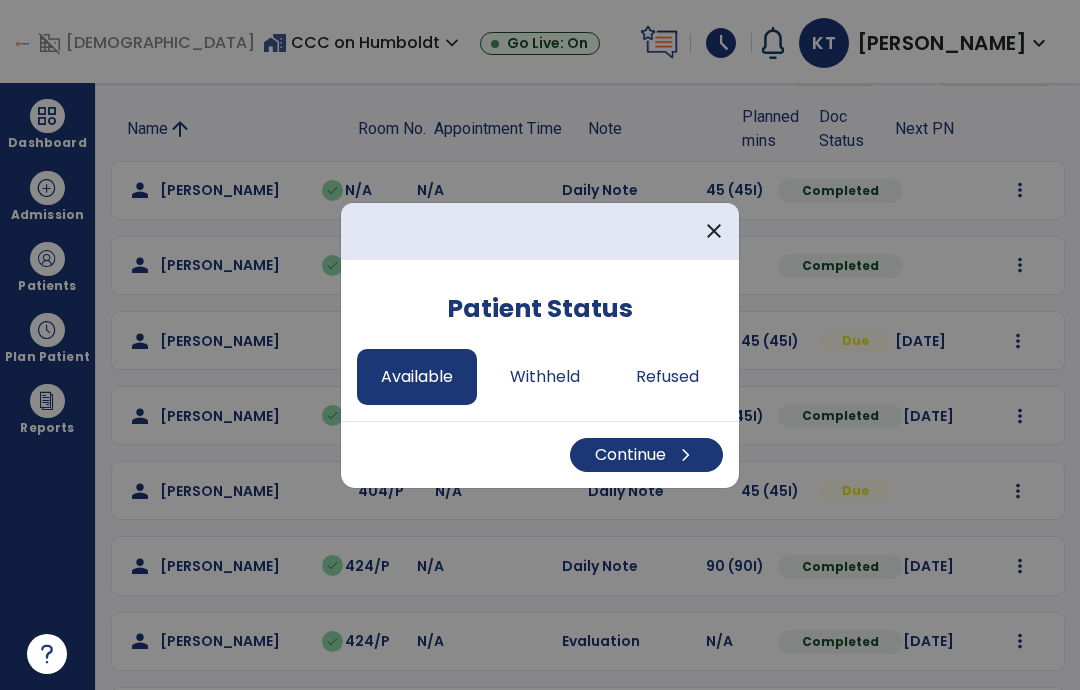click on "Continue   chevron_right" at bounding box center (646, 455) 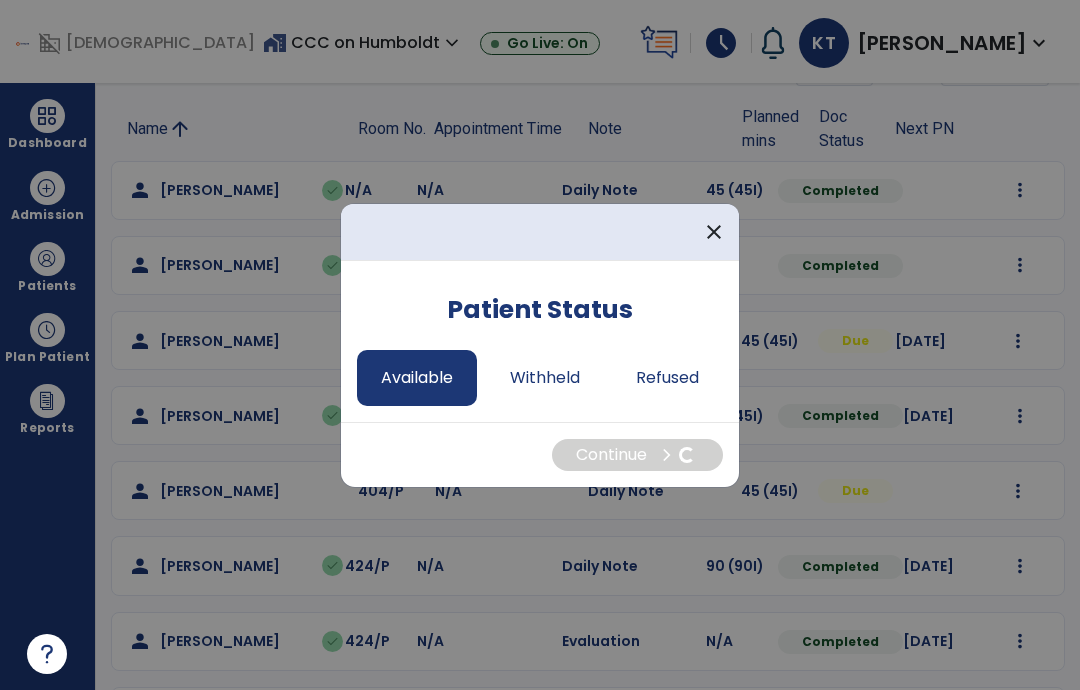 select on "*" 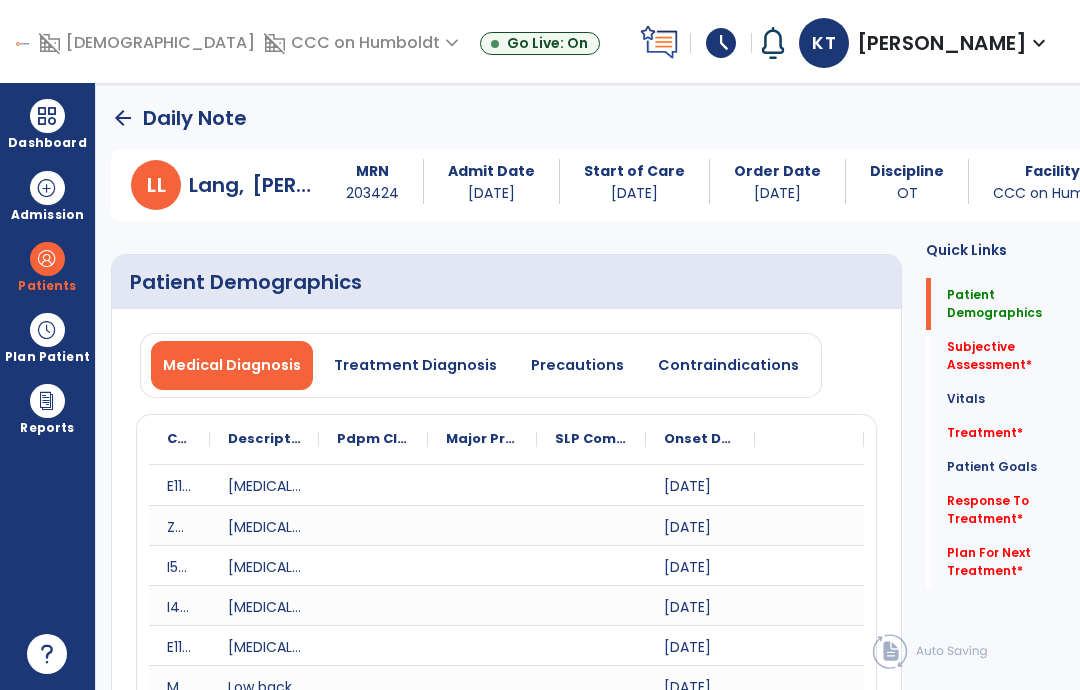 scroll, scrollTop: 0, scrollLeft: 0, axis: both 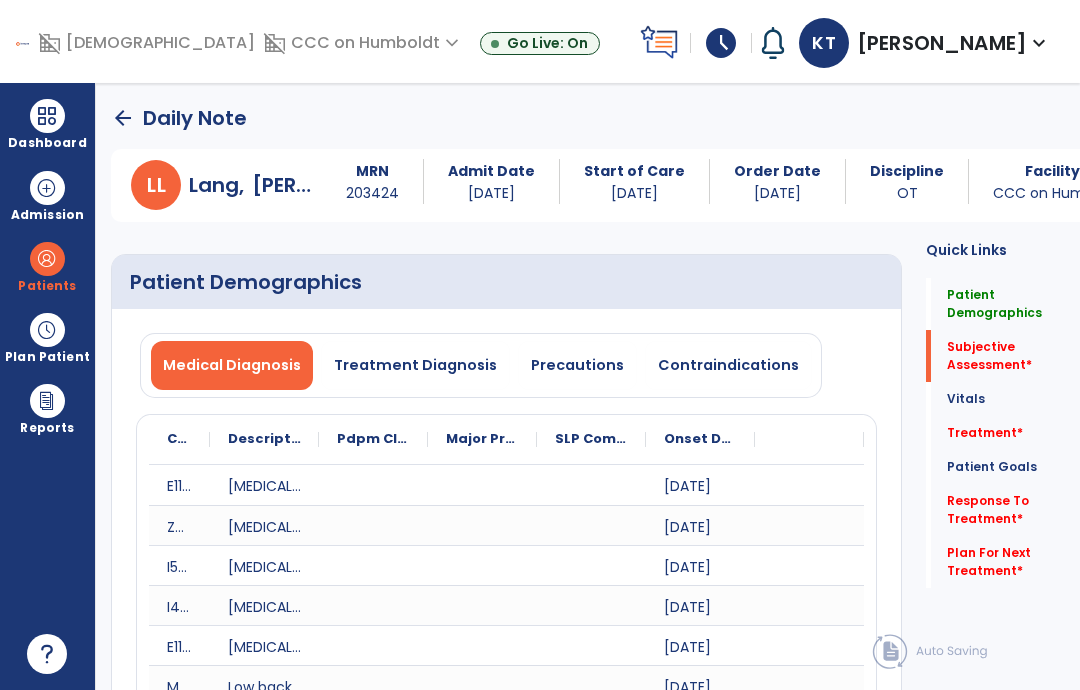 click on "Response To Treatment   *  Response To Treatment   *" 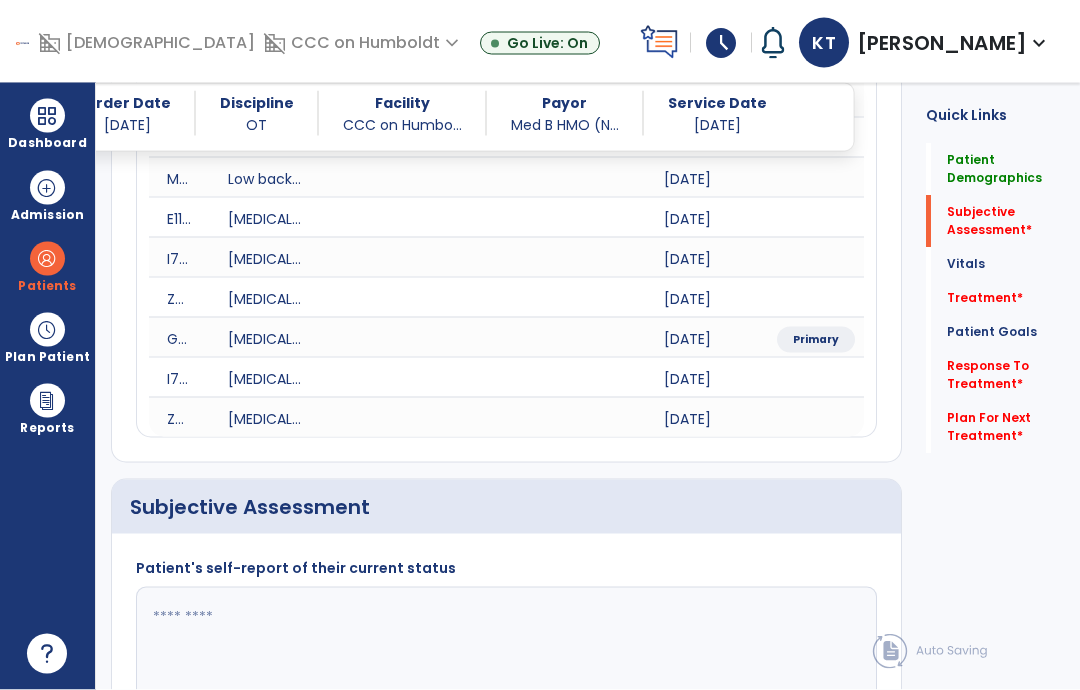 scroll, scrollTop: 79, scrollLeft: 0, axis: vertical 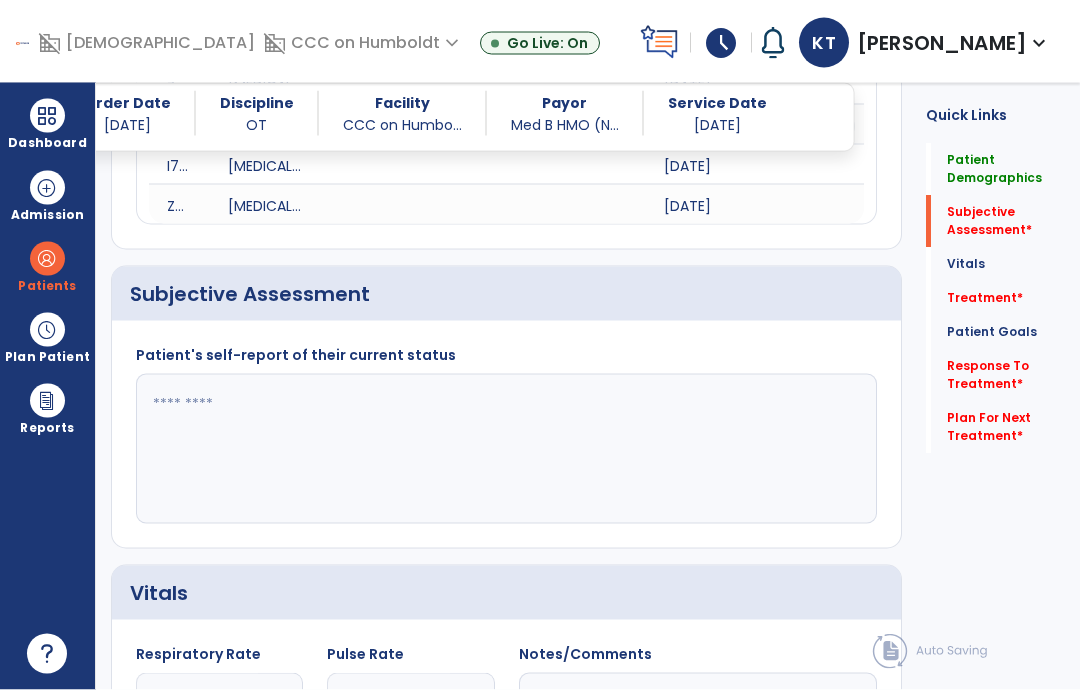 click 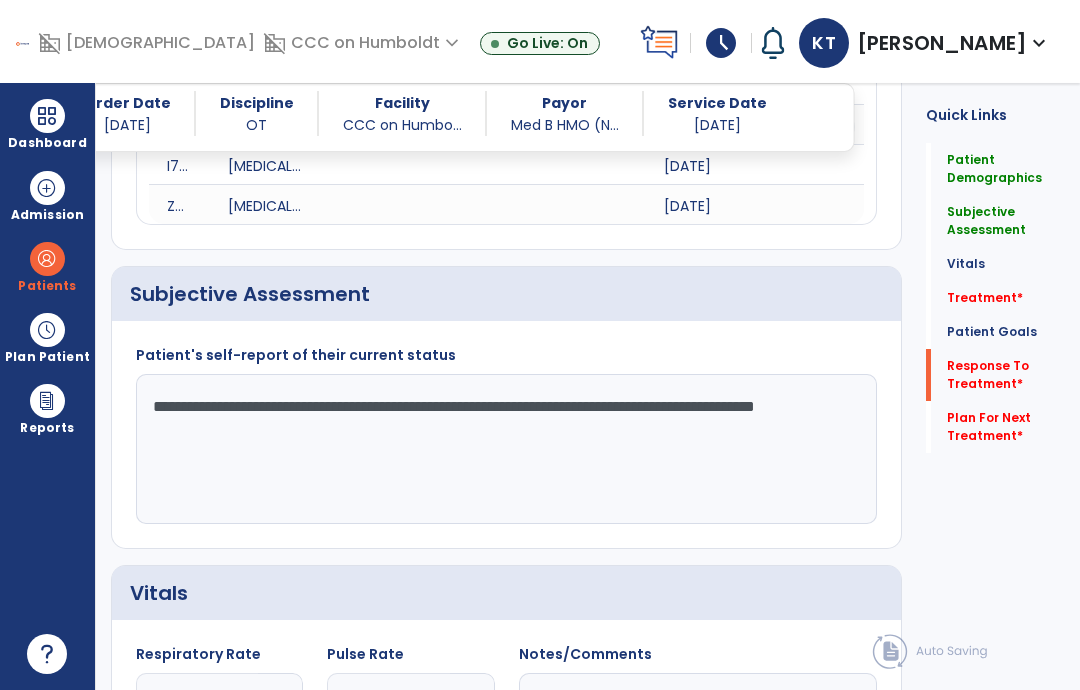 type on "**********" 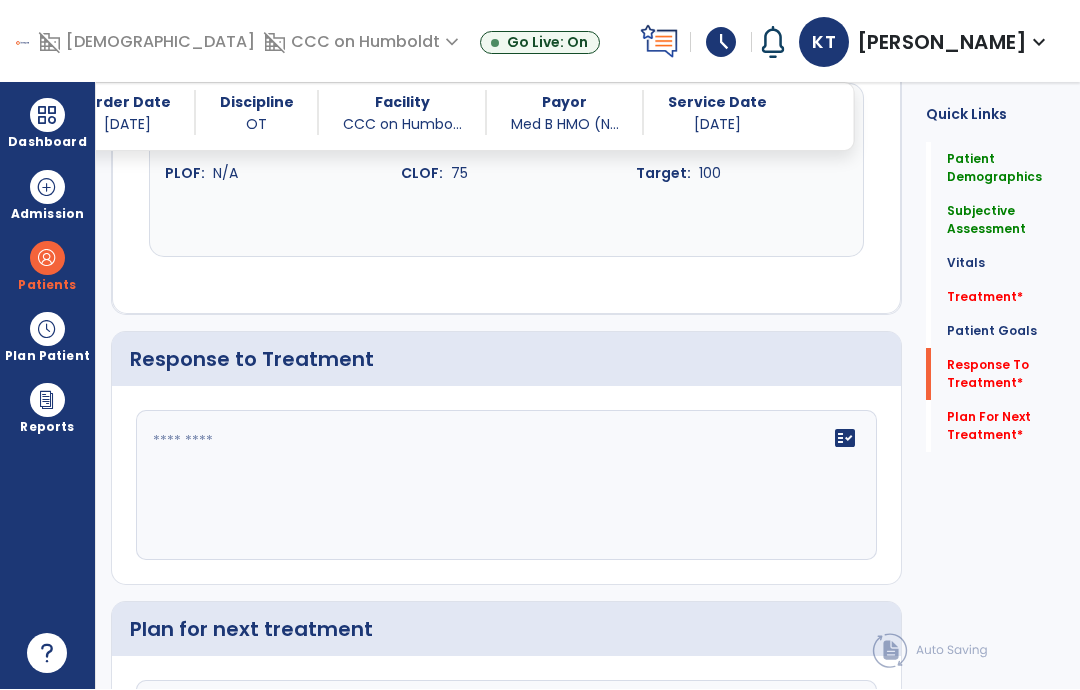 scroll, scrollTop: 3622, scrollLeft: 0, axis: vertical 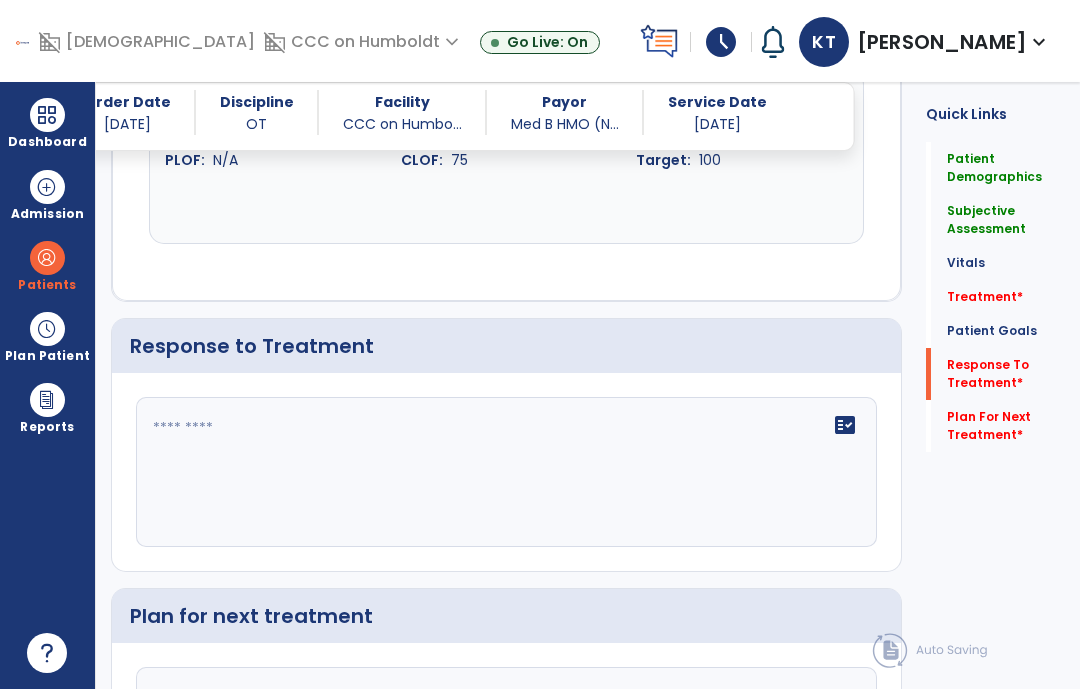 click on "fact_check" 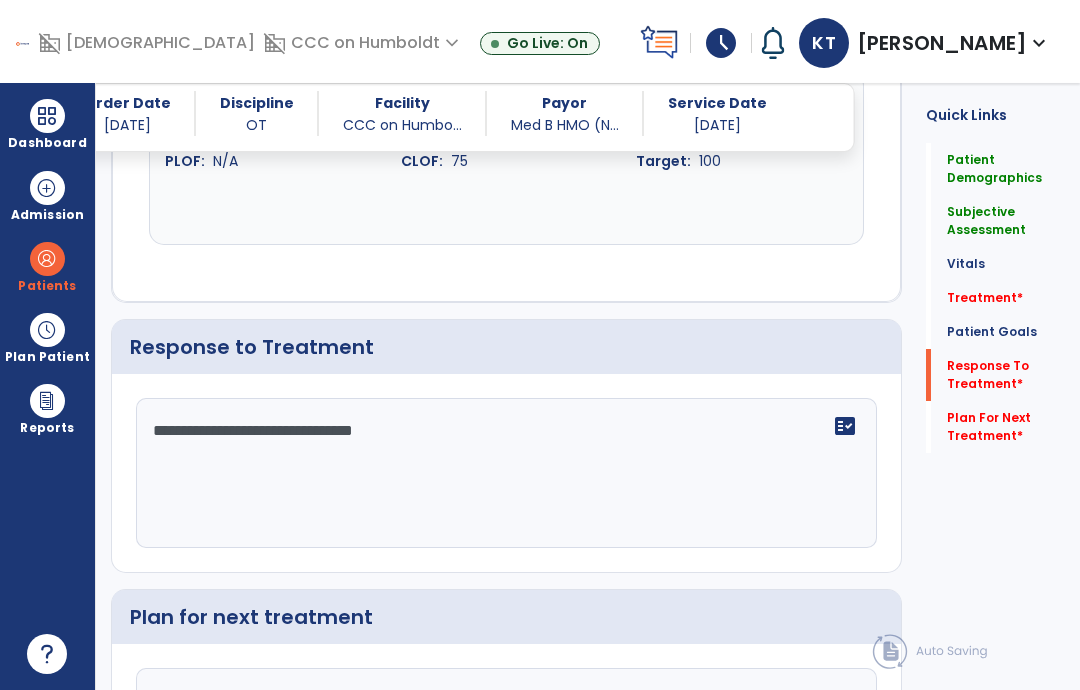 type on "**********" 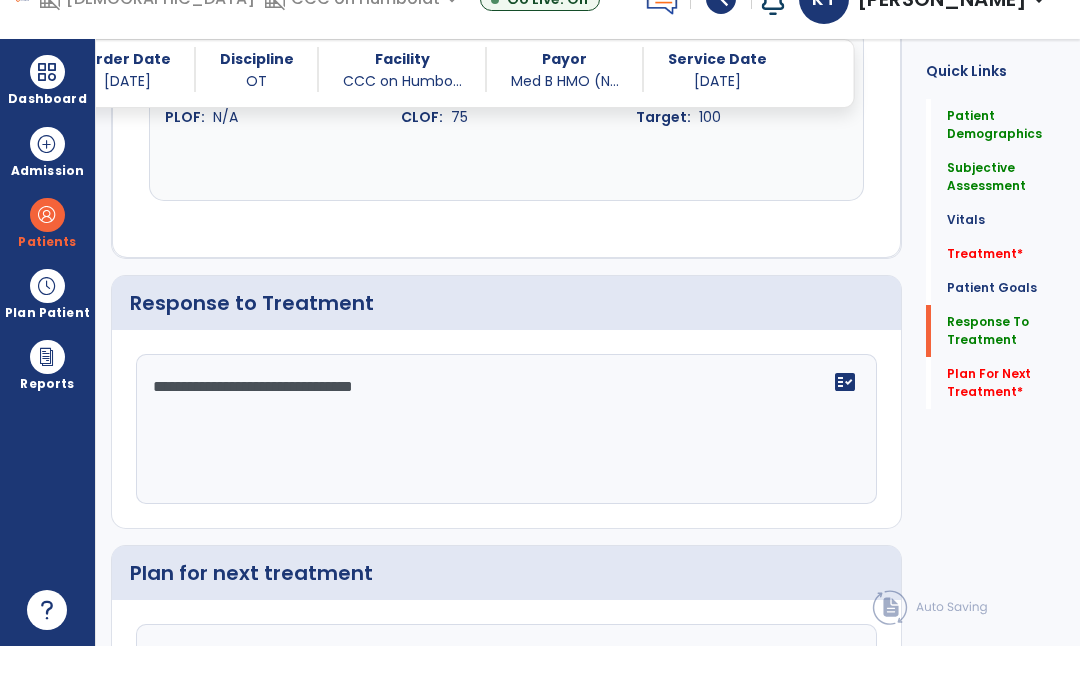 type on "**********" 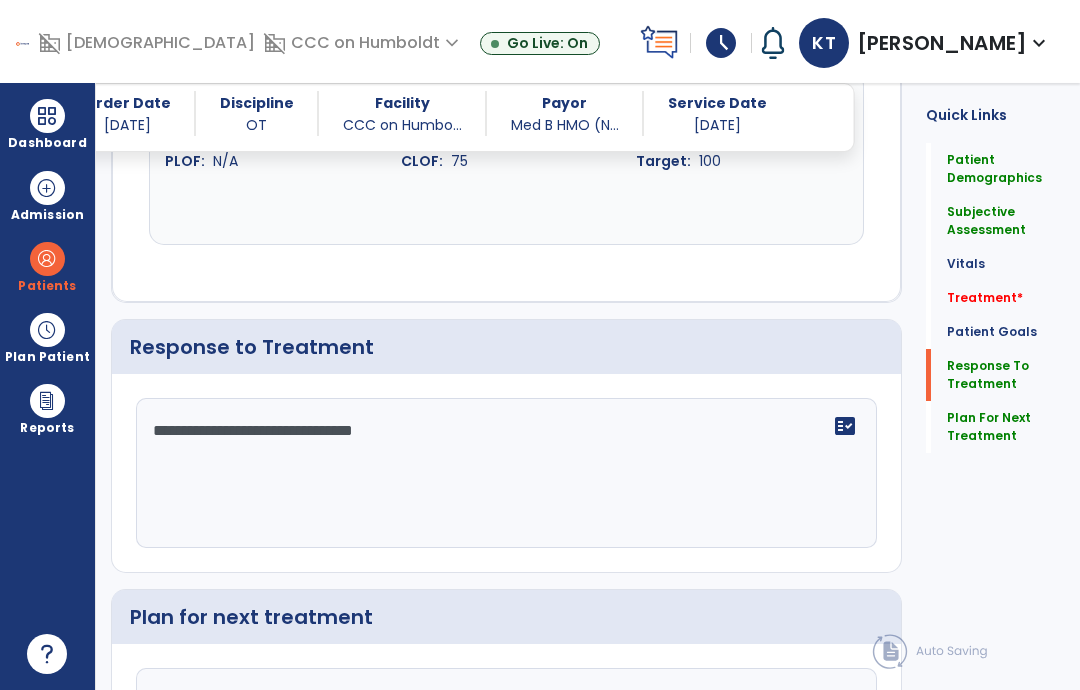 click on "Treatment   *  Treatment   *" 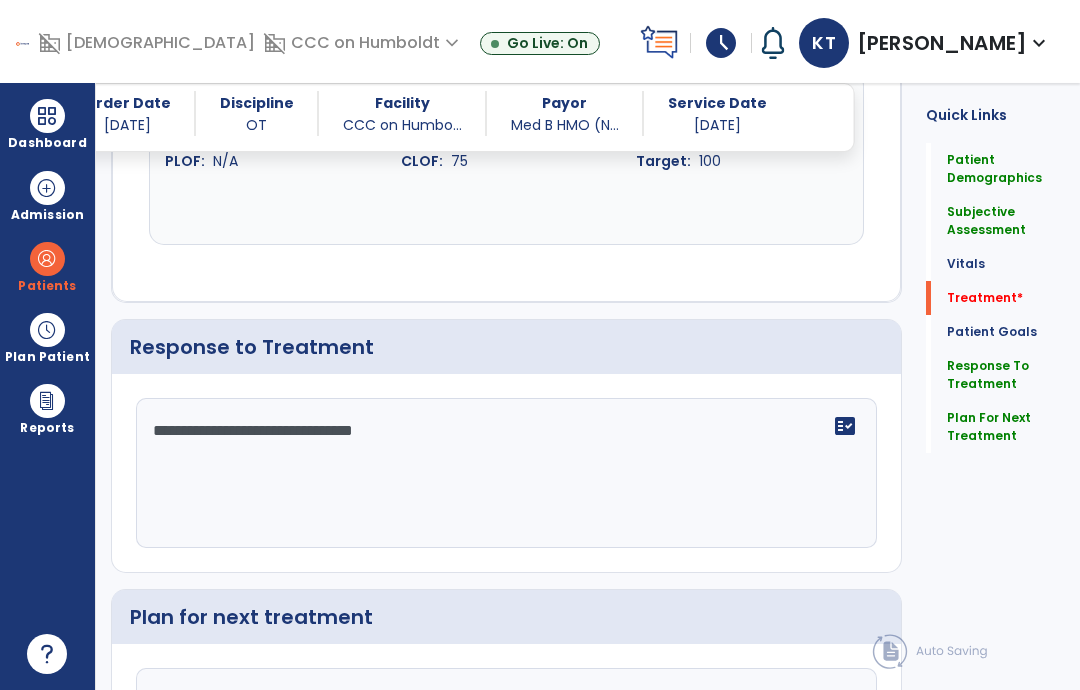 click on "Treatment   *" 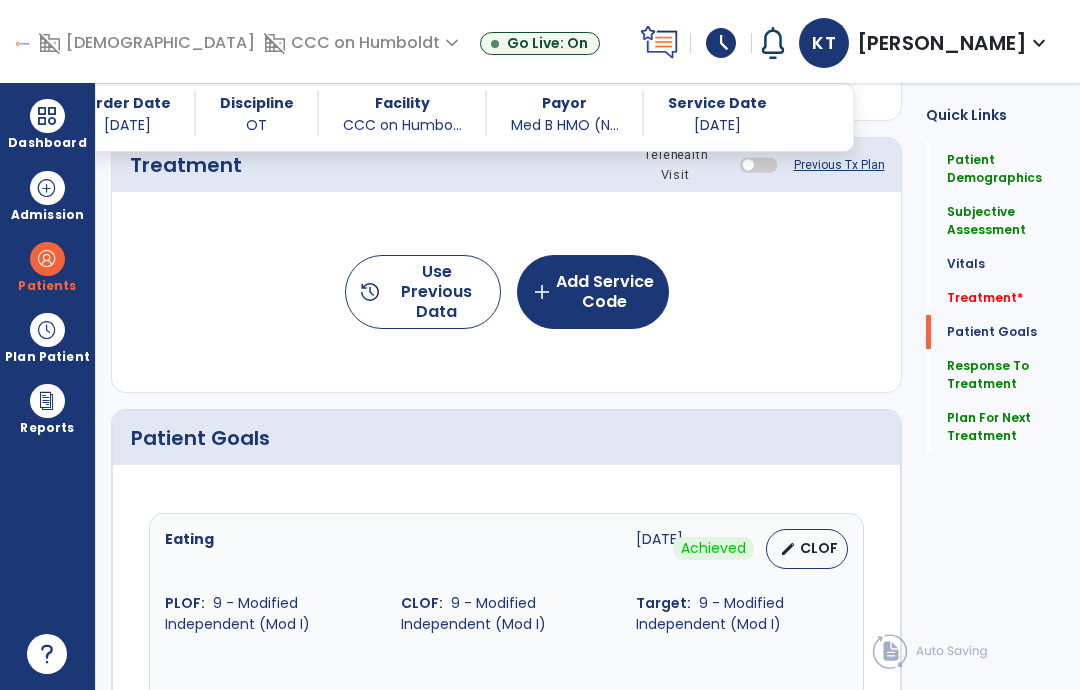 scroll, scrollTop: 1392, scrollLeft: 0, axis: vertical 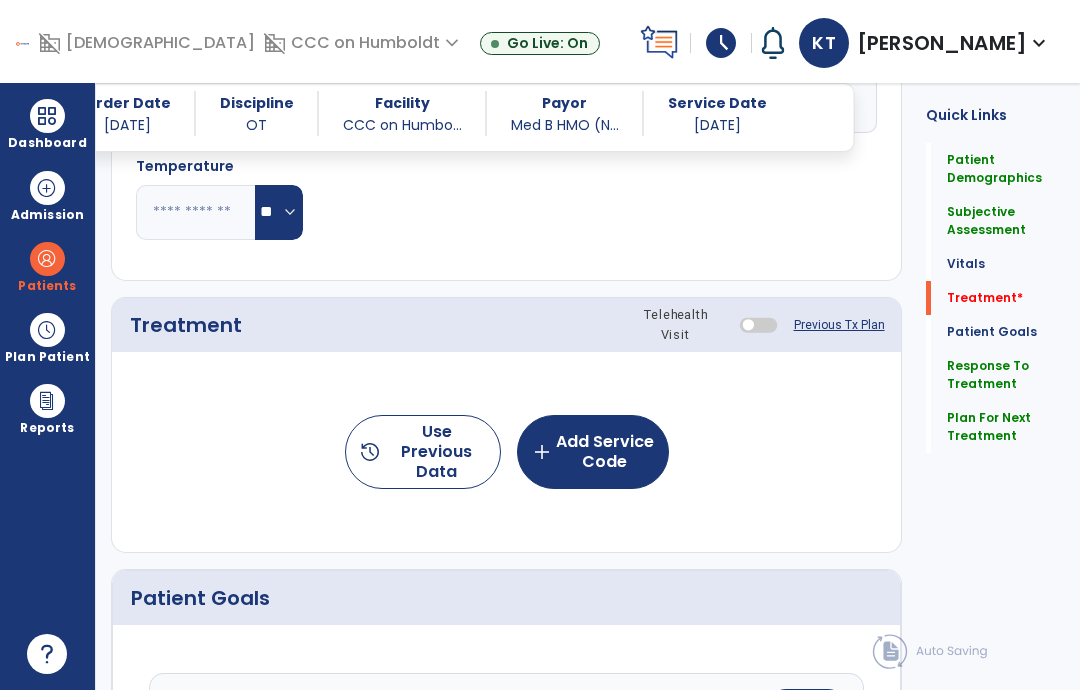 click on "add  Add Service Code" 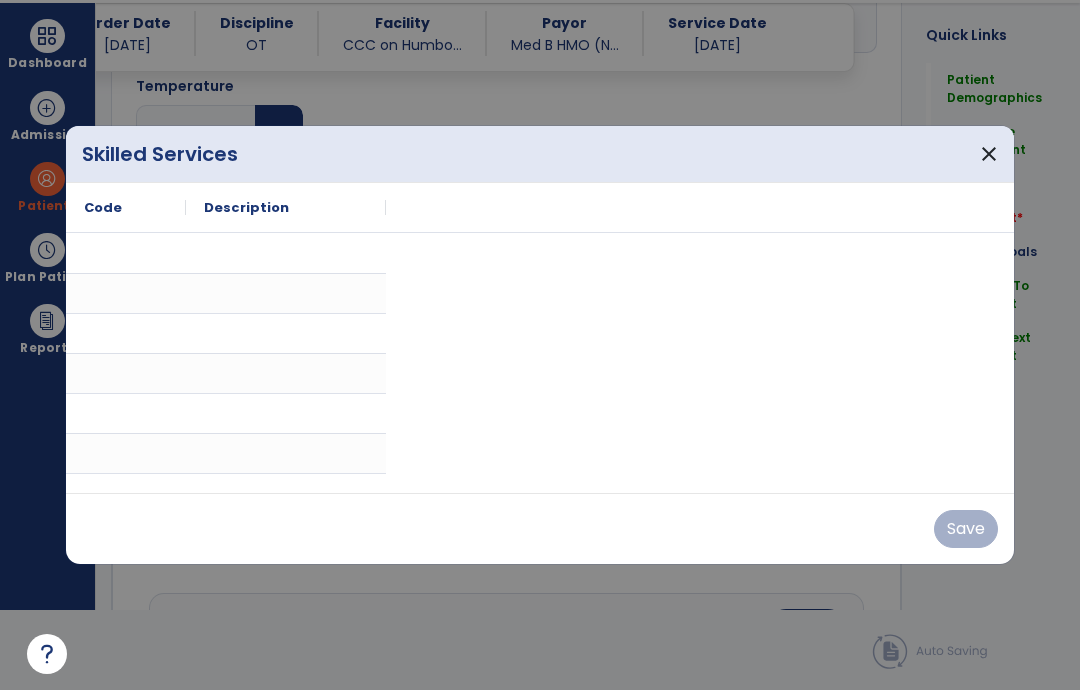 scroll, scrollTop: 0, scrollLeft: 0, axis: both 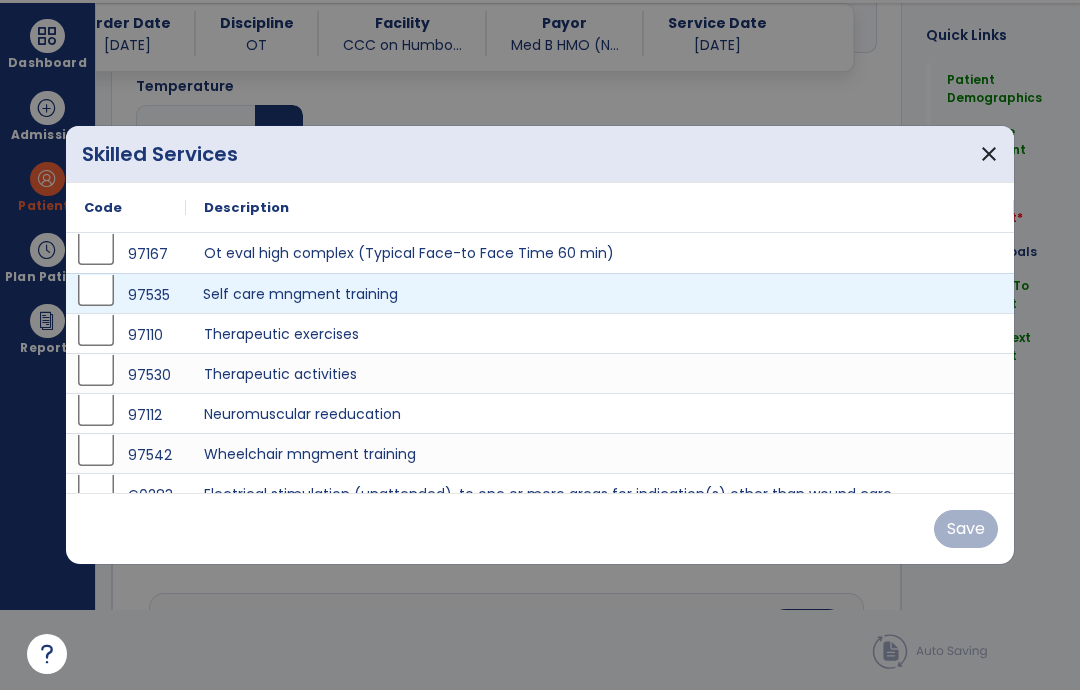 click on "Self care mngment training" at bounding box center [600, 293] 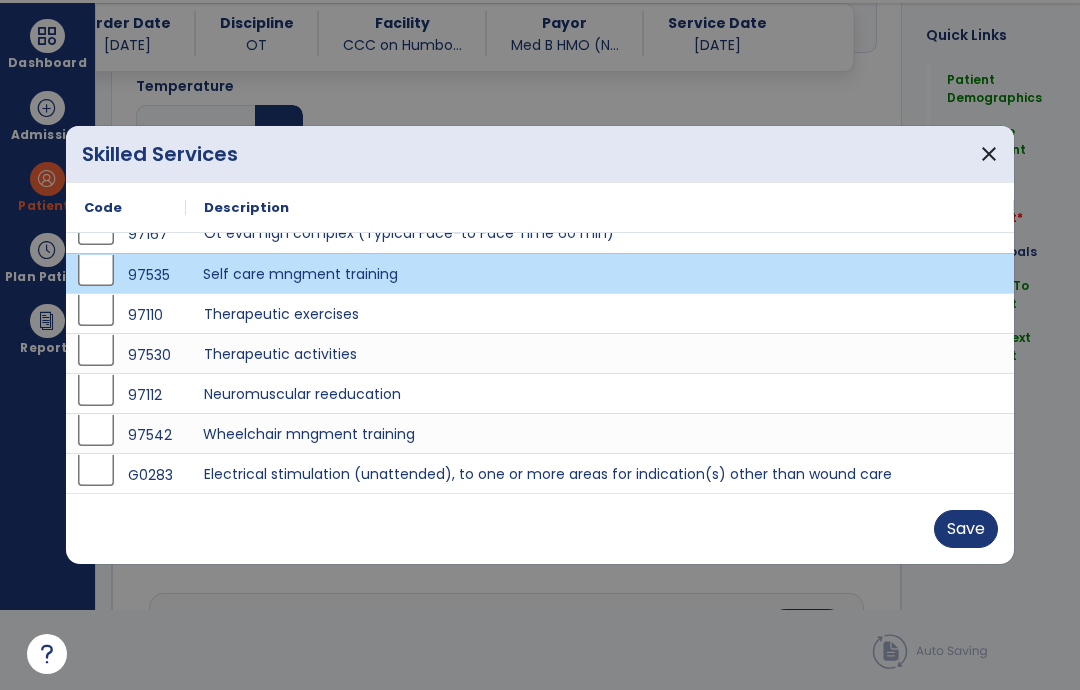 scroll, scrollTop: 20, scrollLeft: 0, axis: vertical 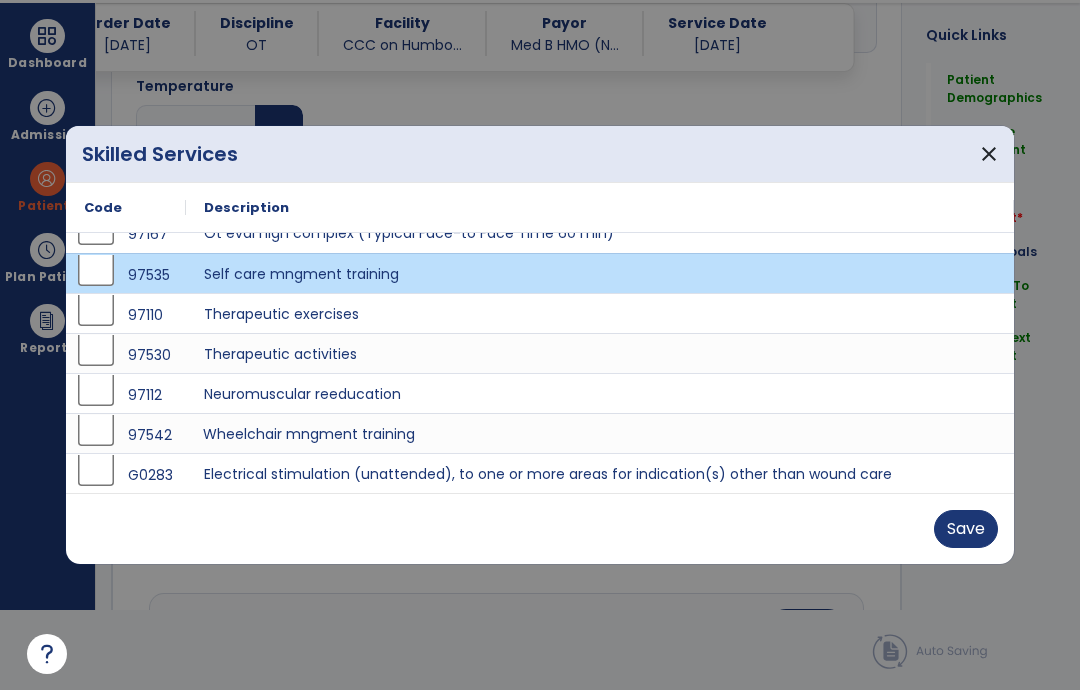 click on "Save" at bounding box center [966, 529] 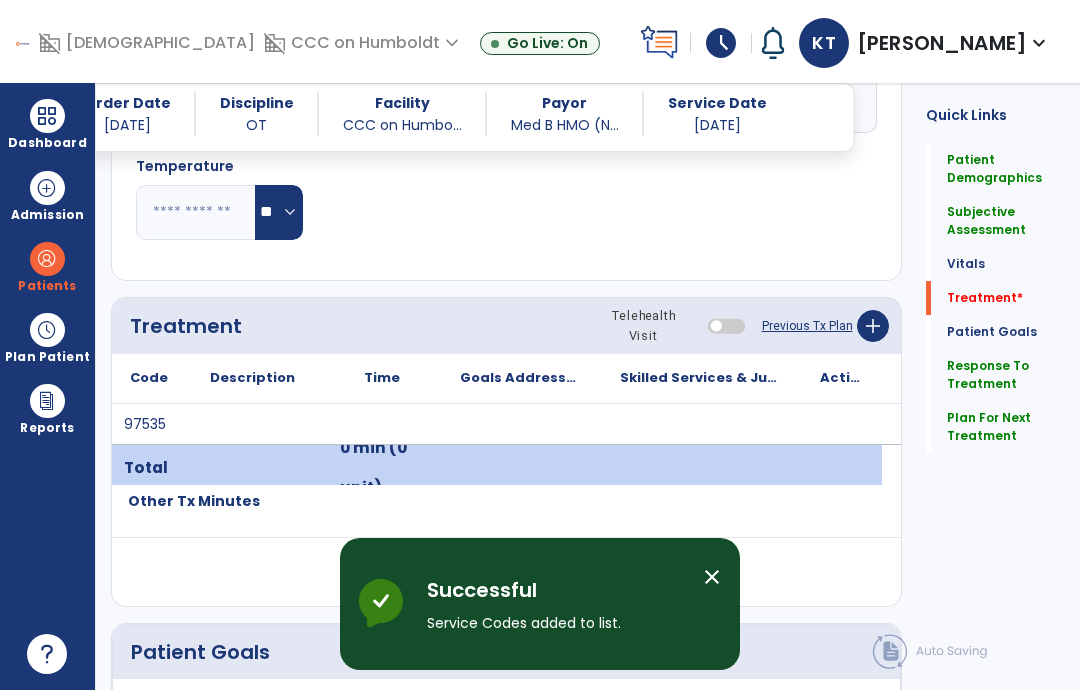 scroll, scrollTop: 80, scrollLeft: 0, axis: vertical 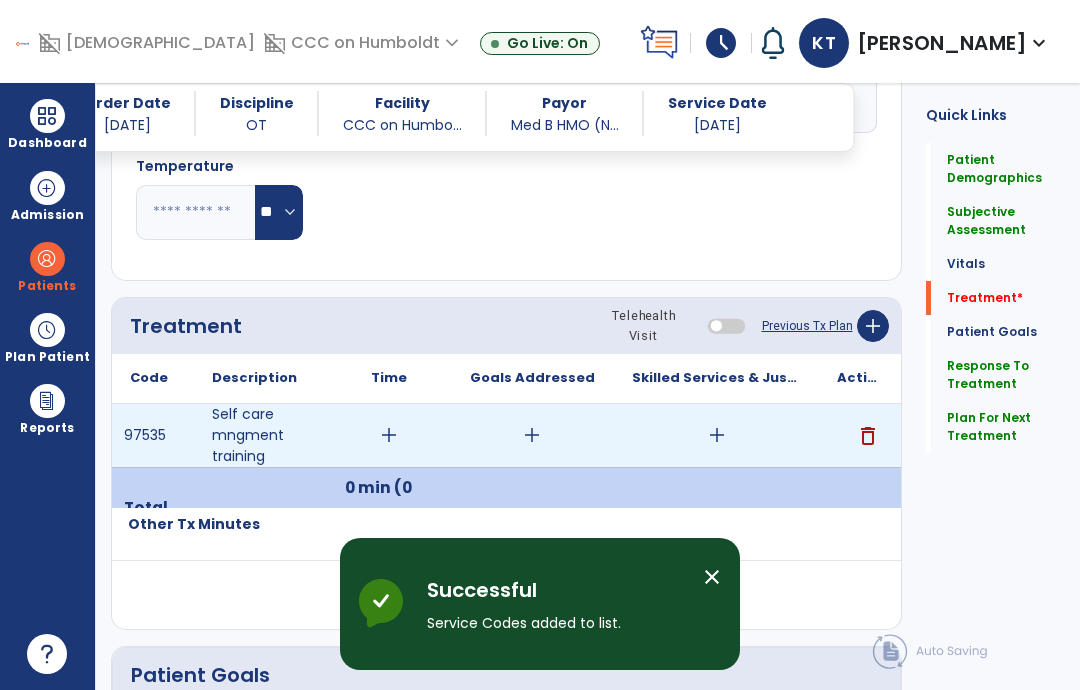 click on "add" at bounding box center [389, 435] 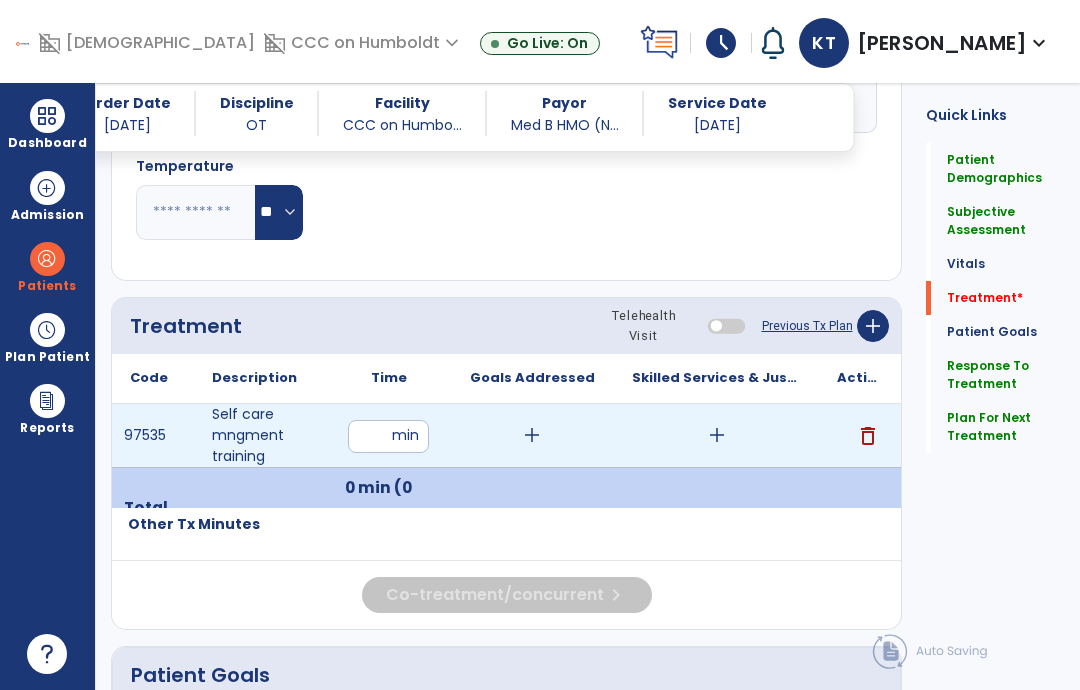 type on "**" 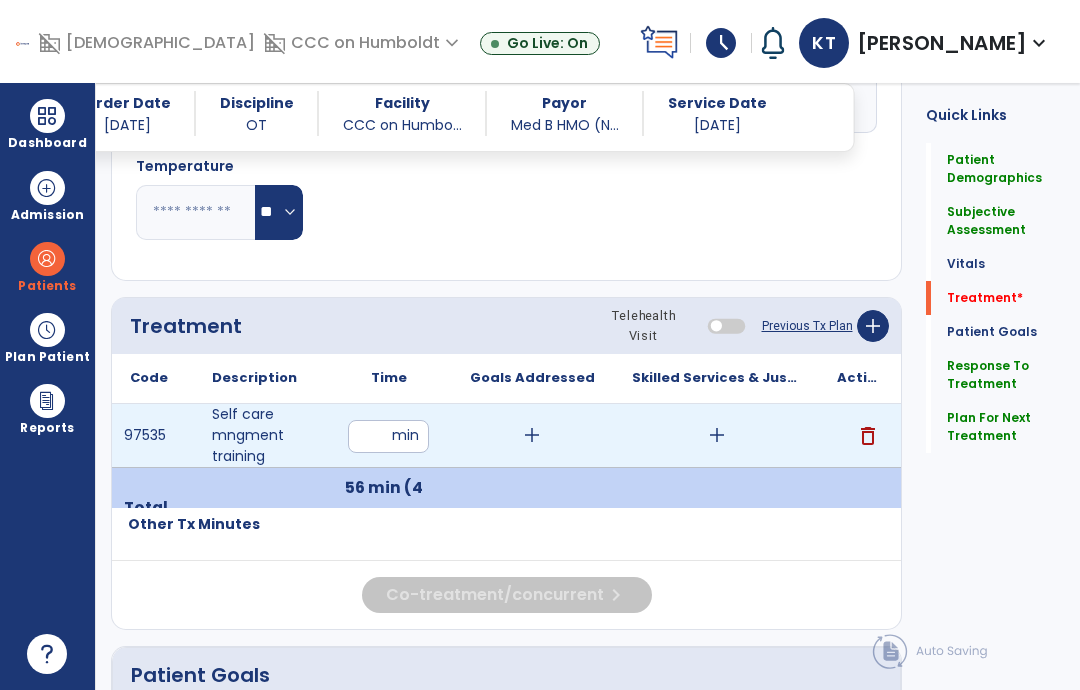 click on "add" at bounding box center [532, 435] 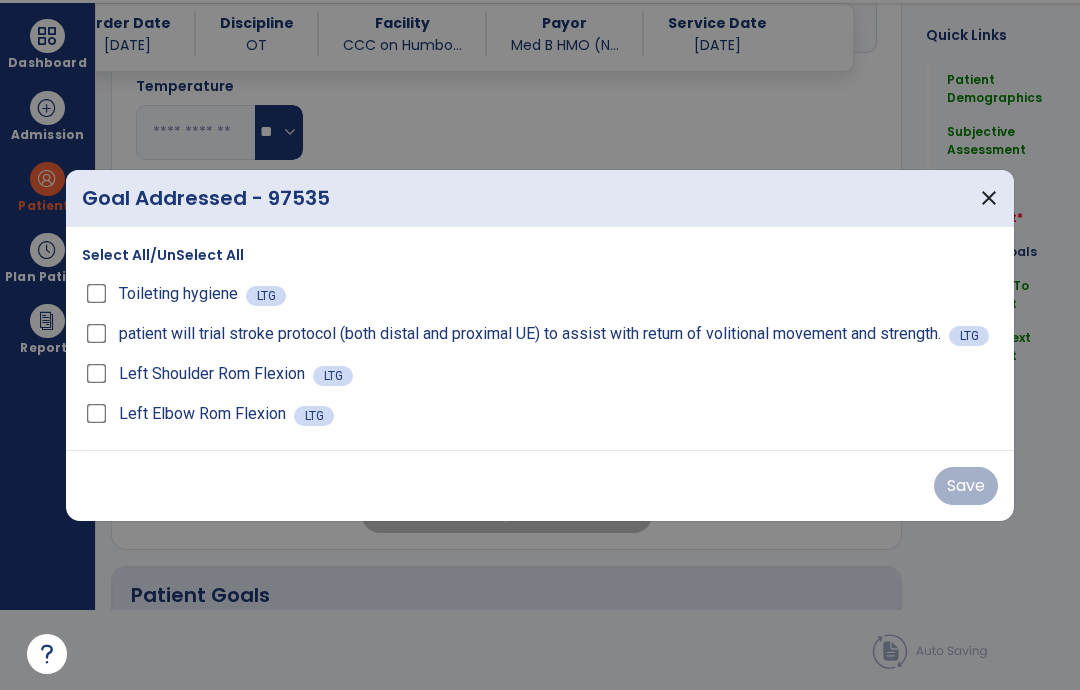 scroll, scrollTop: 0, scrollLeft: 0, axis: both 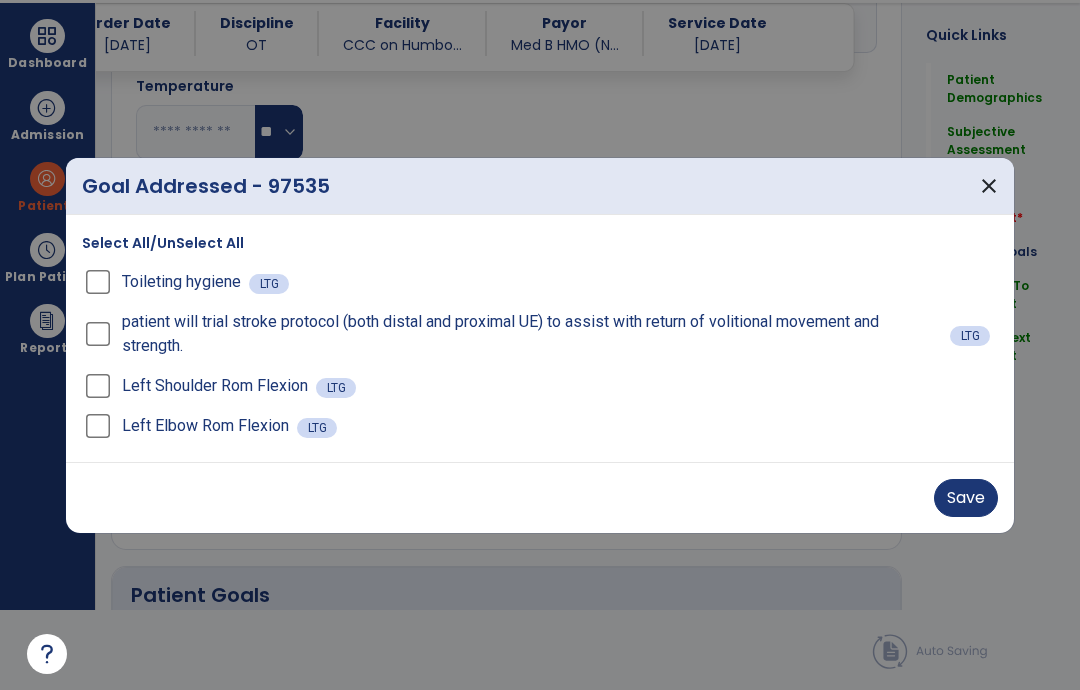 click on "Save" at bounding box center (966, 498) 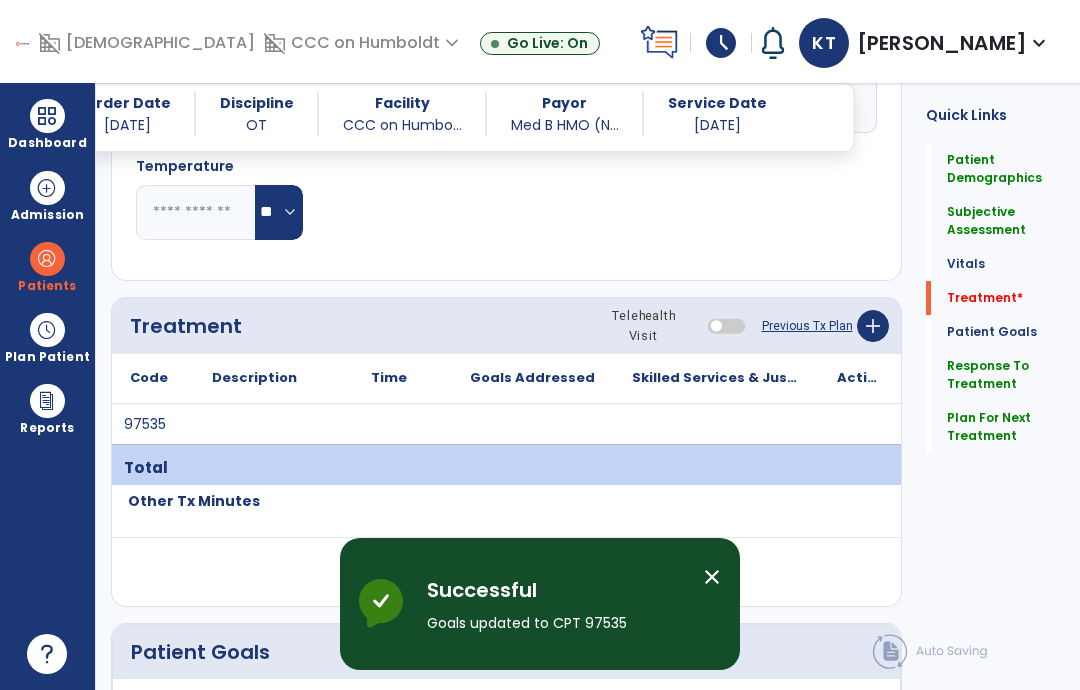 scroll, scrollTop: 80, scrollLeft: 0, axis: vertical 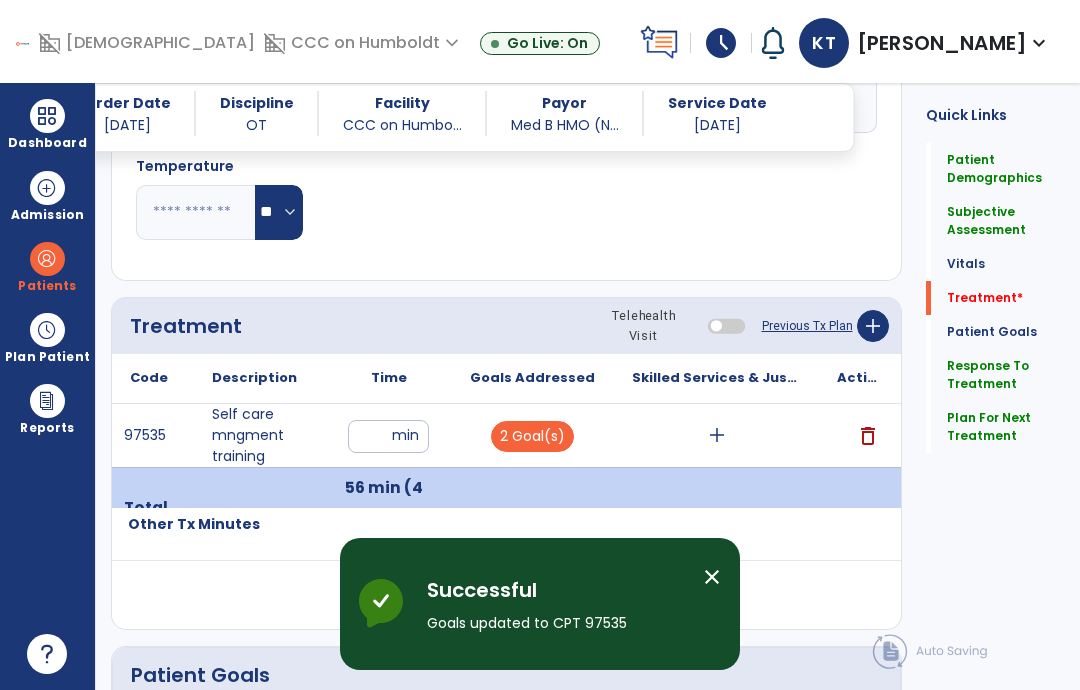 click on "add" at bounding box center [717, 435] 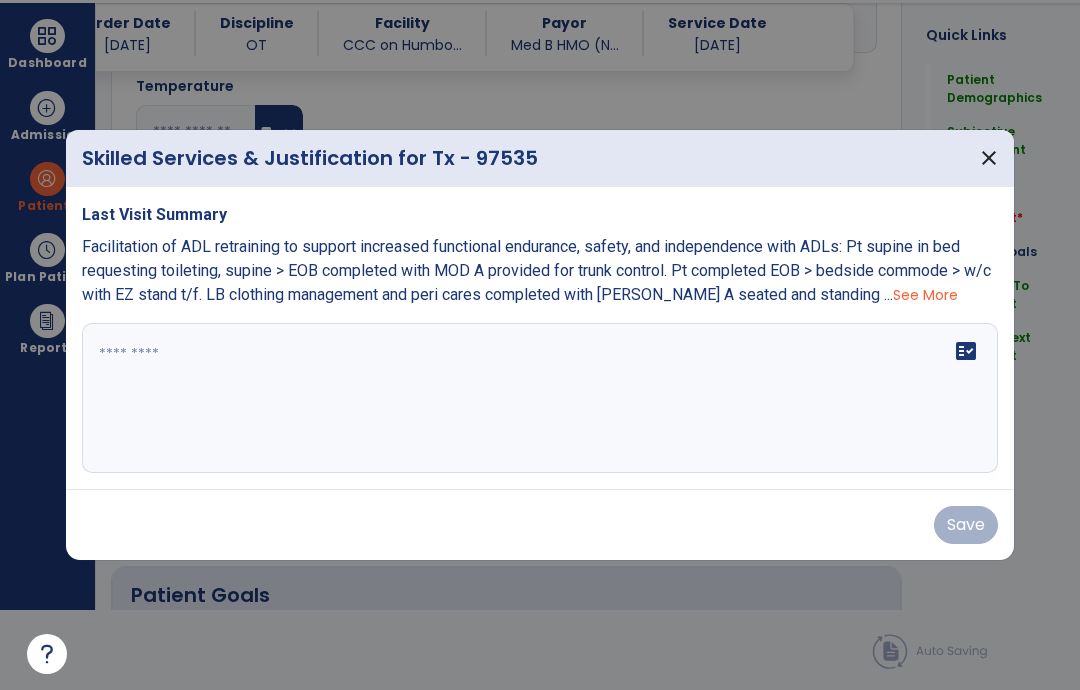scroll, scrollTop: 0, scrollLeft: 0, axis: both 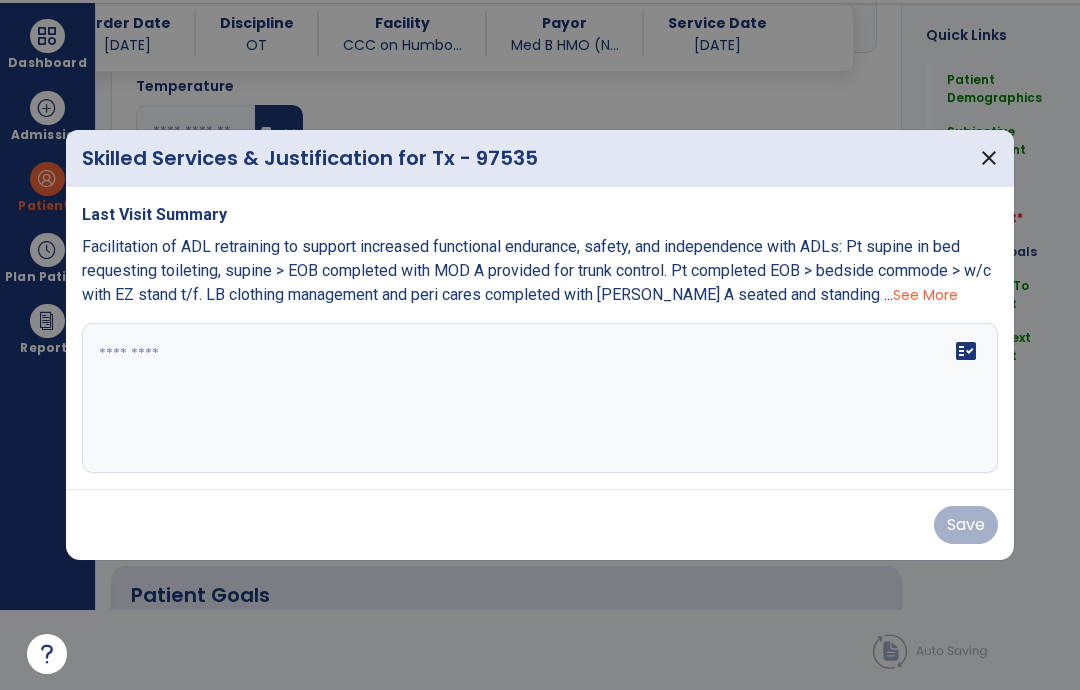 click on "fact_check" at bounding box center (540, 398) 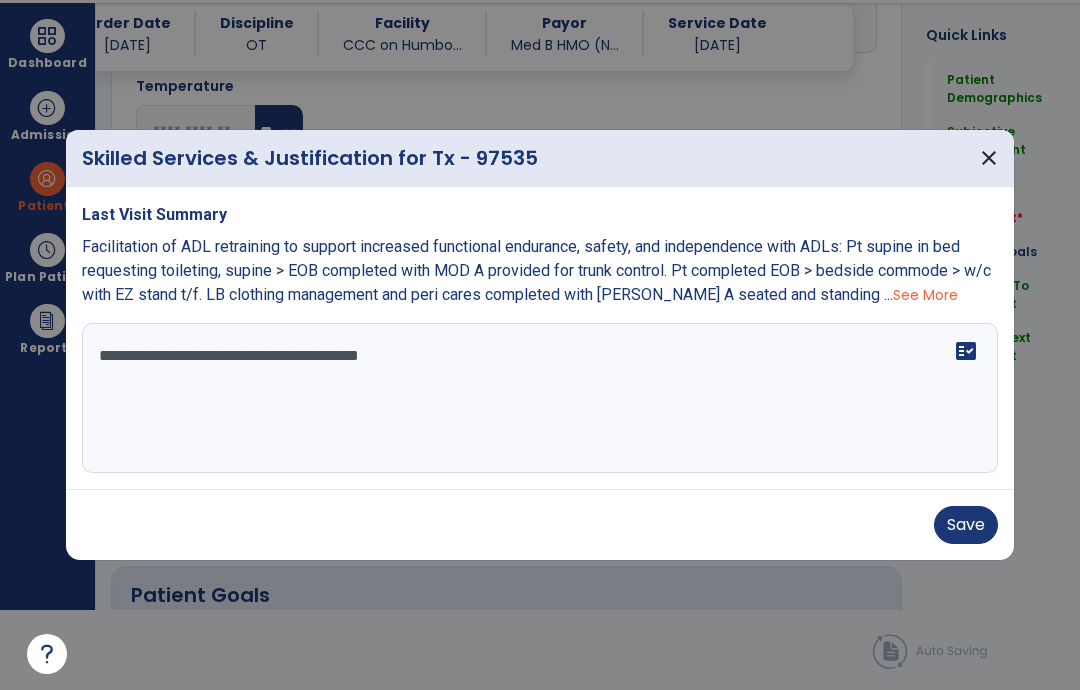 click on "**********" at bounding box center [540, 398] 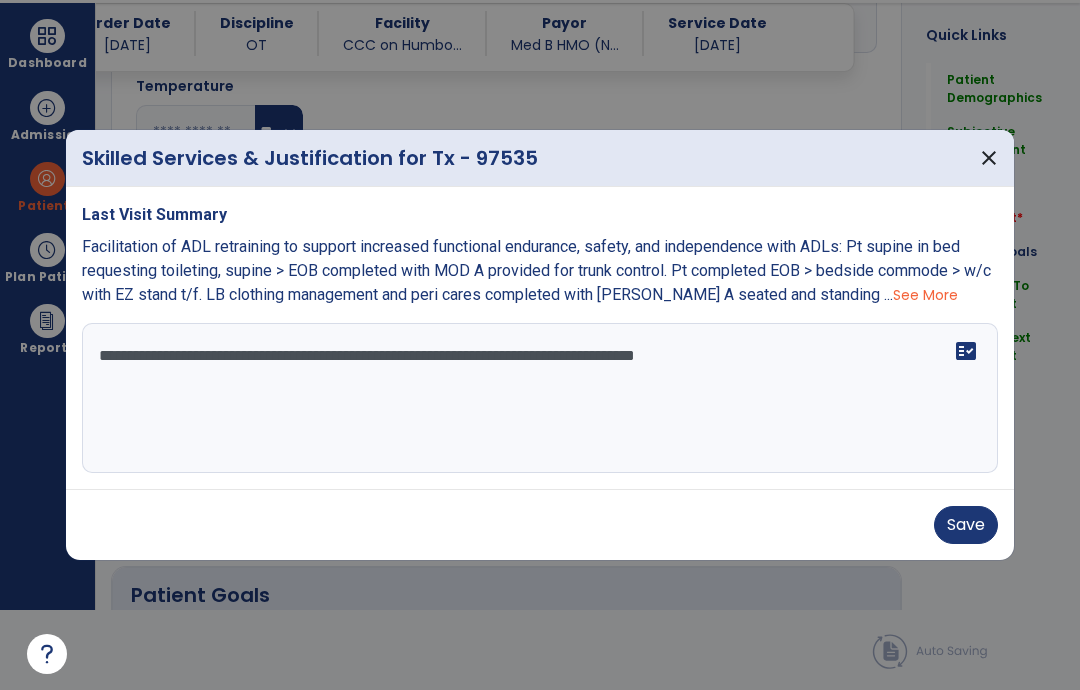 click on "**********" at bounding box center (540, 398) 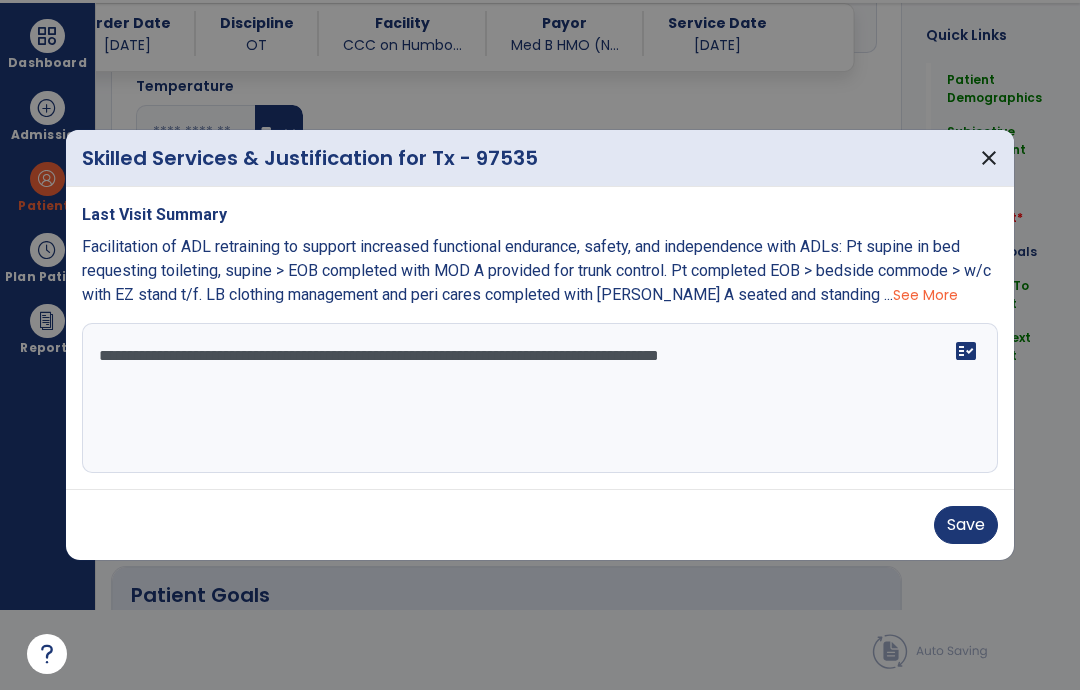 click on "**********" at bounding box center (540, 398) 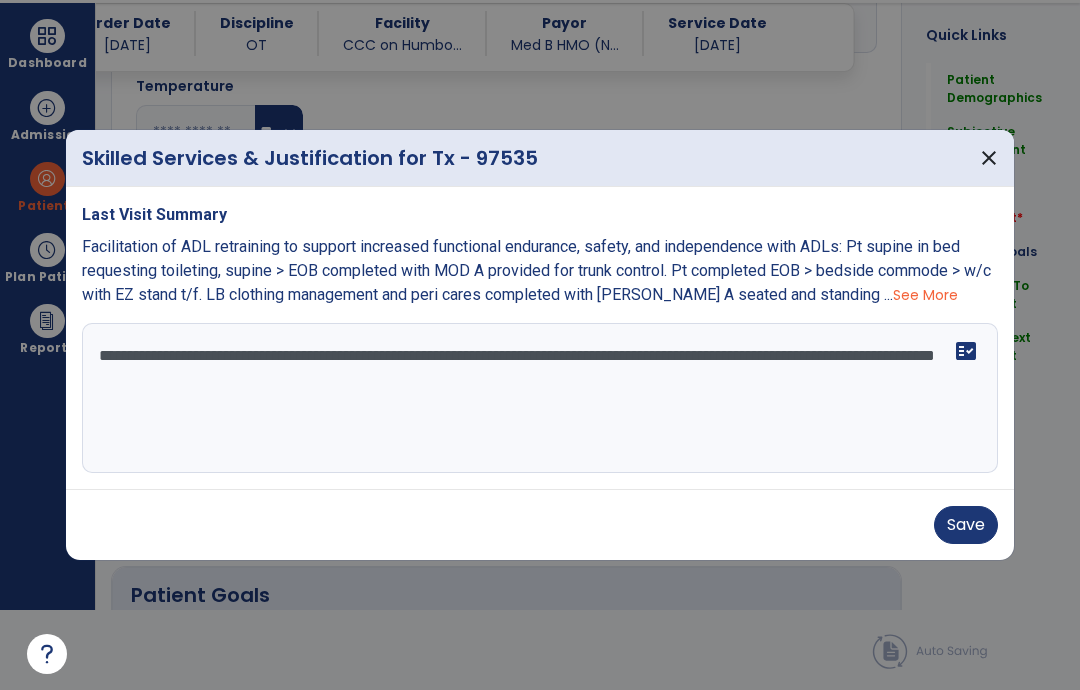 click on "**********" at bounding box center [540, 398] 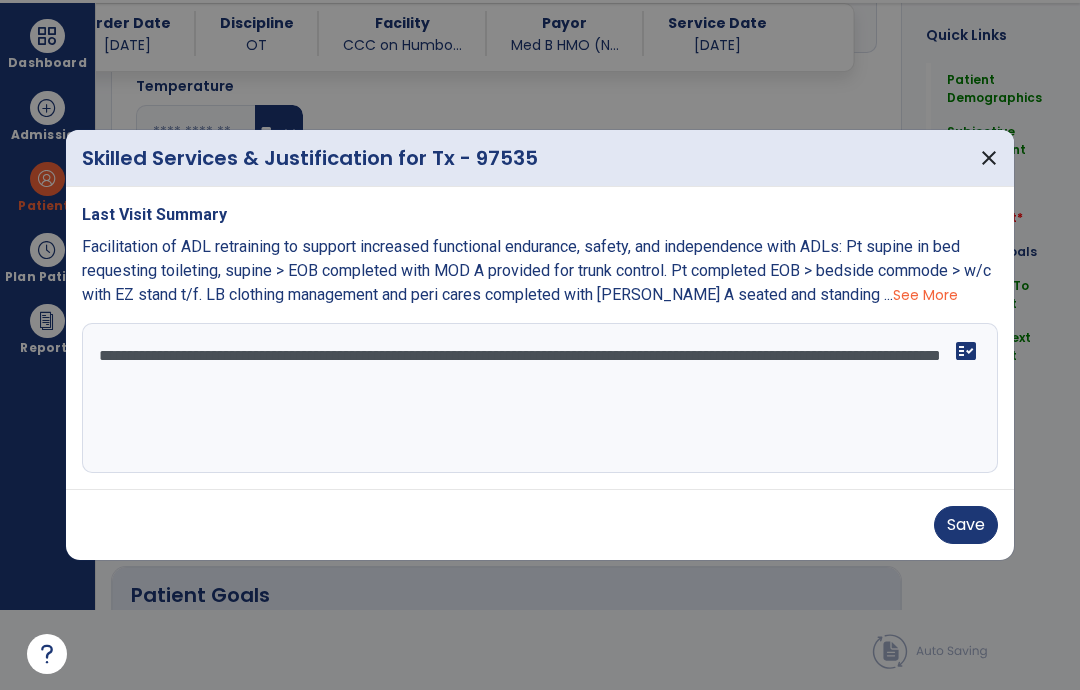 click on "**********" at bounding box center (540, 398) 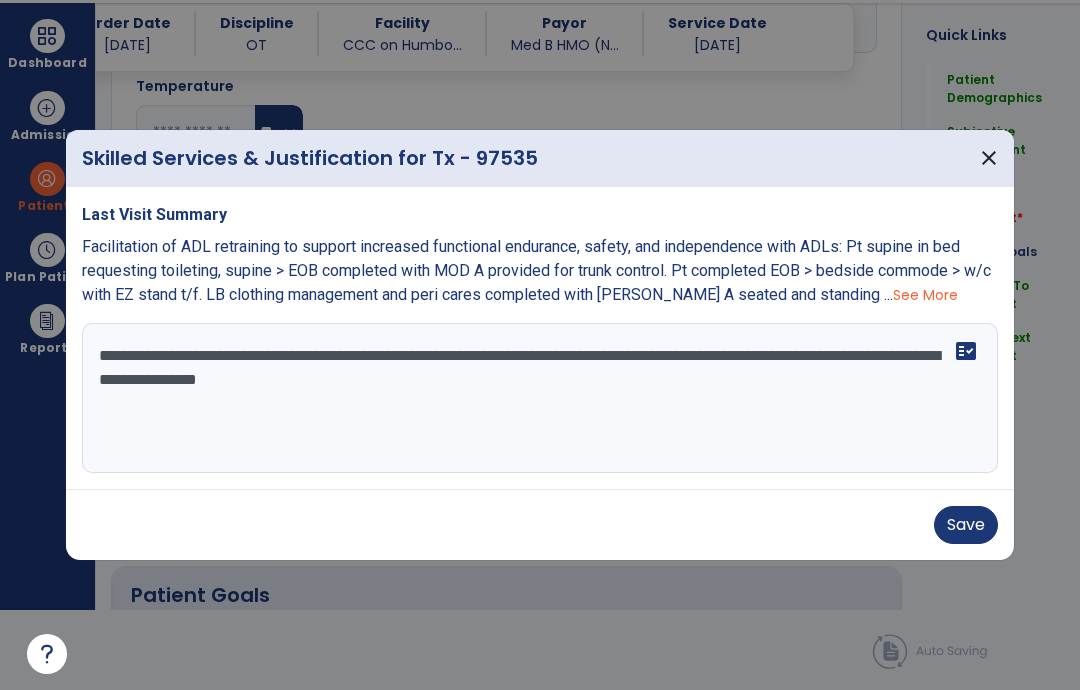 click on "**********" at bounding box center (540, 398) 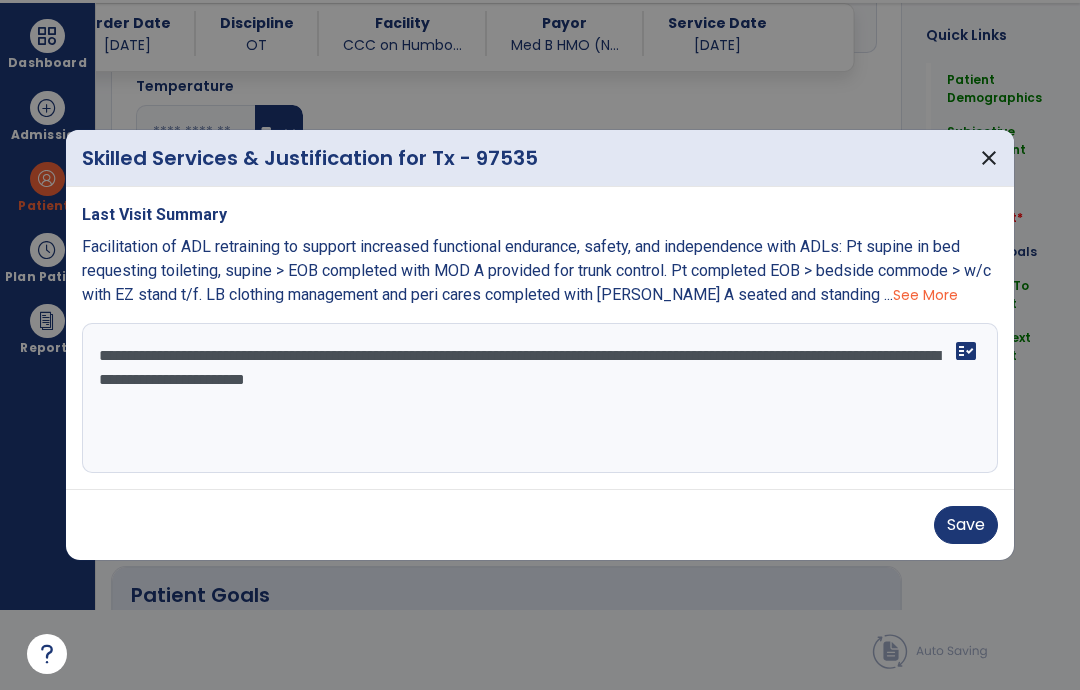 click on "**********" at bounding box center [540, 398] 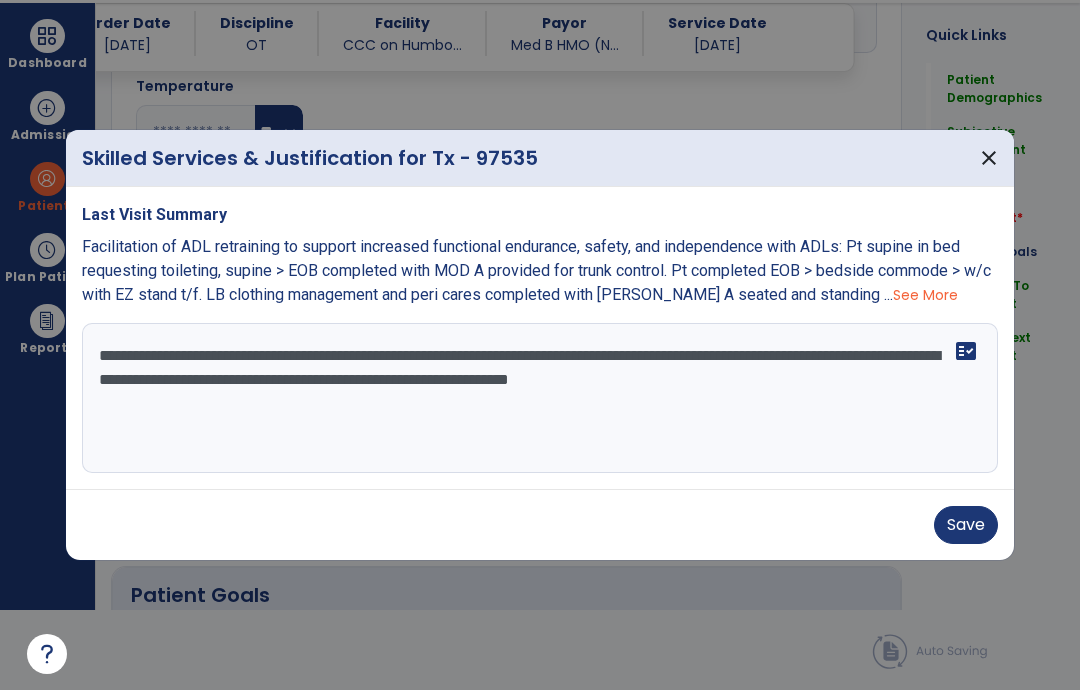 click on "**********" at bounding box center [540, 398] 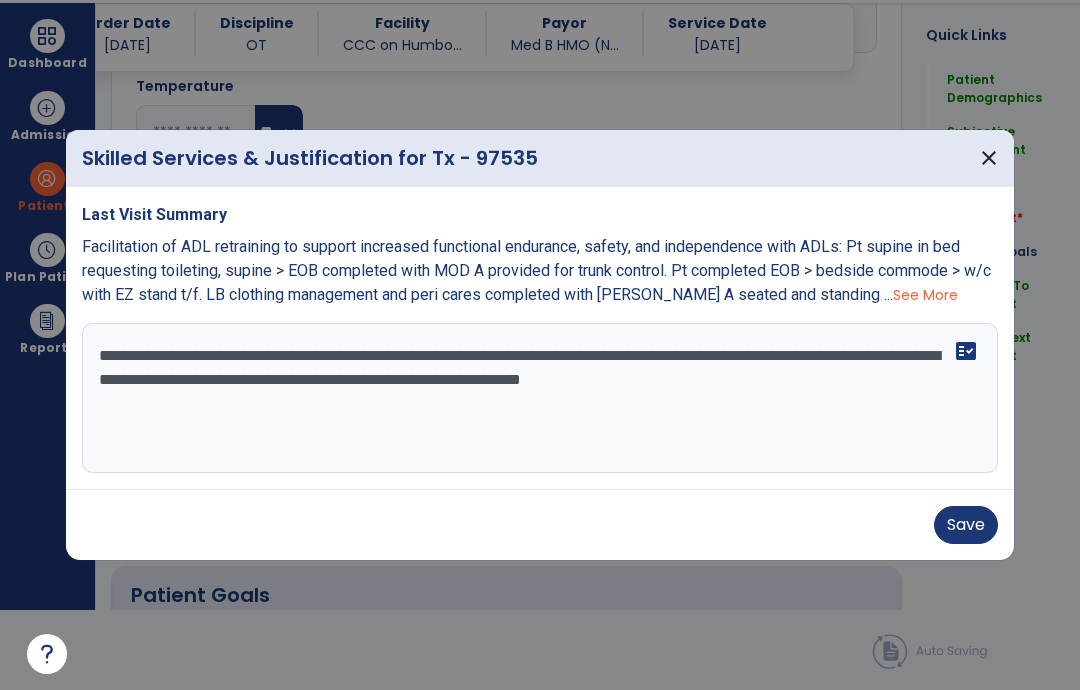click on "**********" at bounding box center (540, 398) 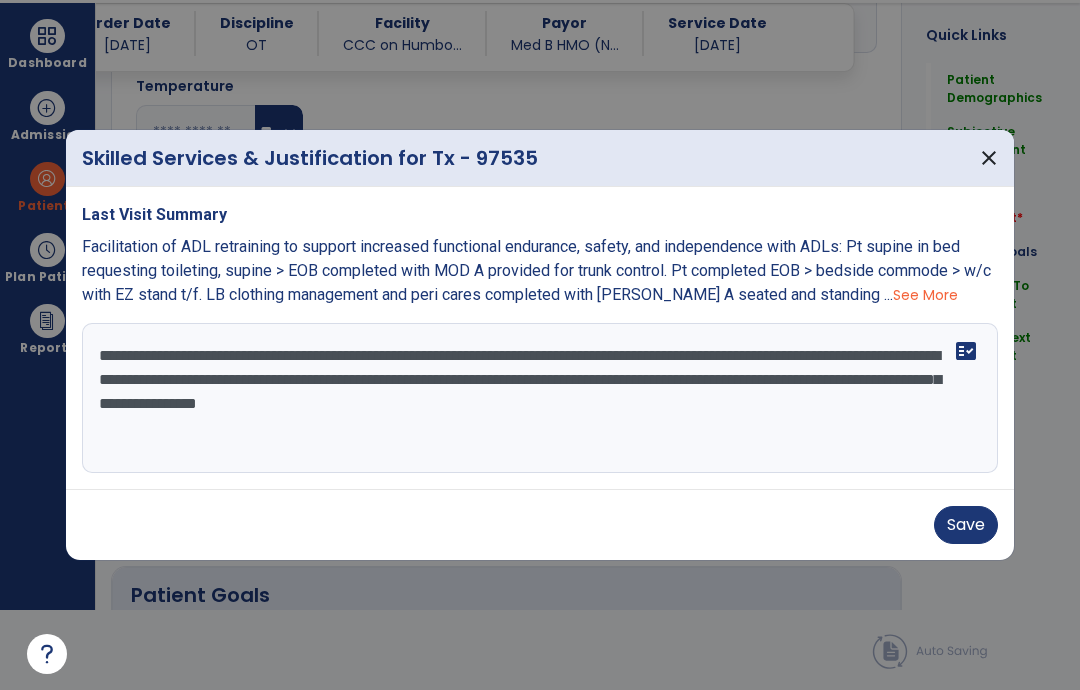 click on "**********" at bounding box center [540, 398] 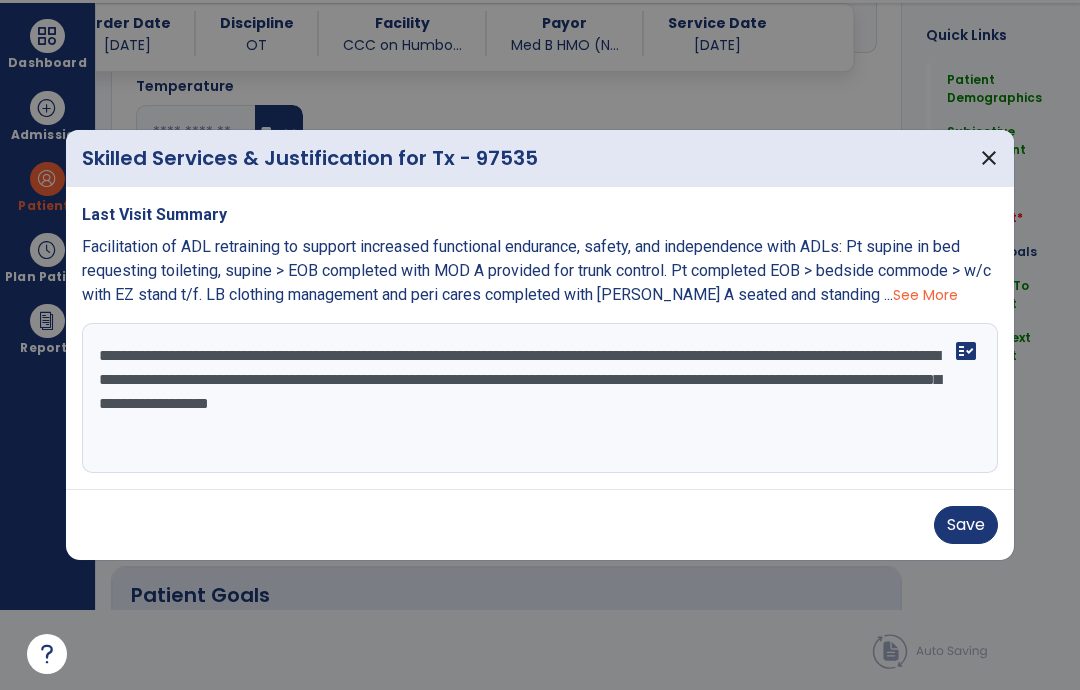 click on "**********" at bounding box center (540, 398) 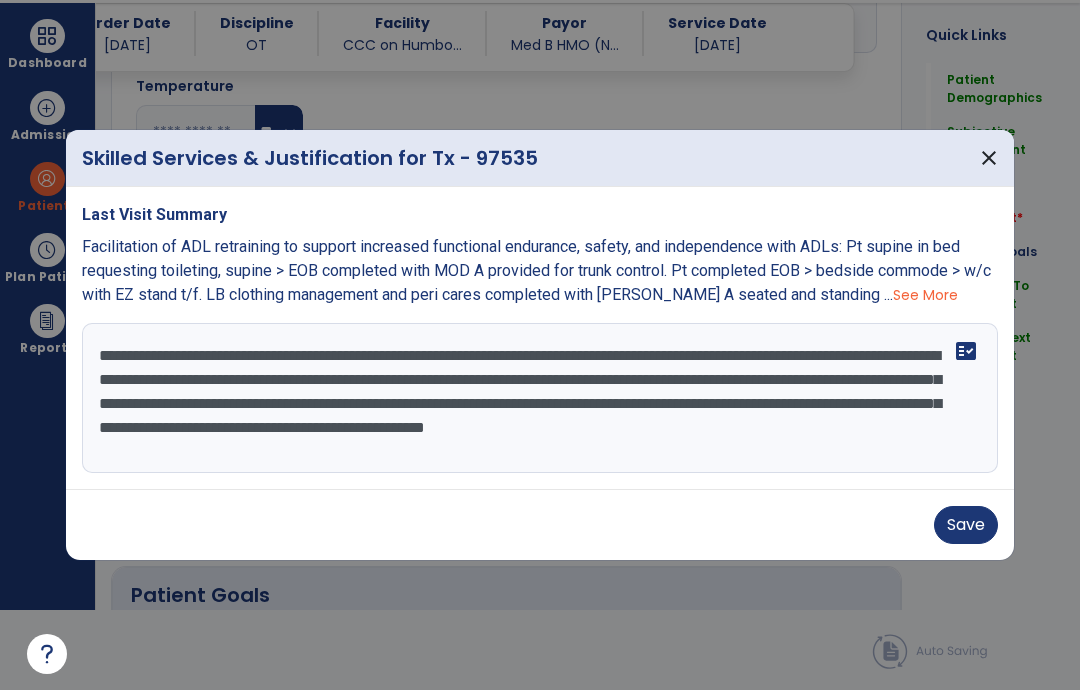 click on "**********" at bounding box center [540, 398] 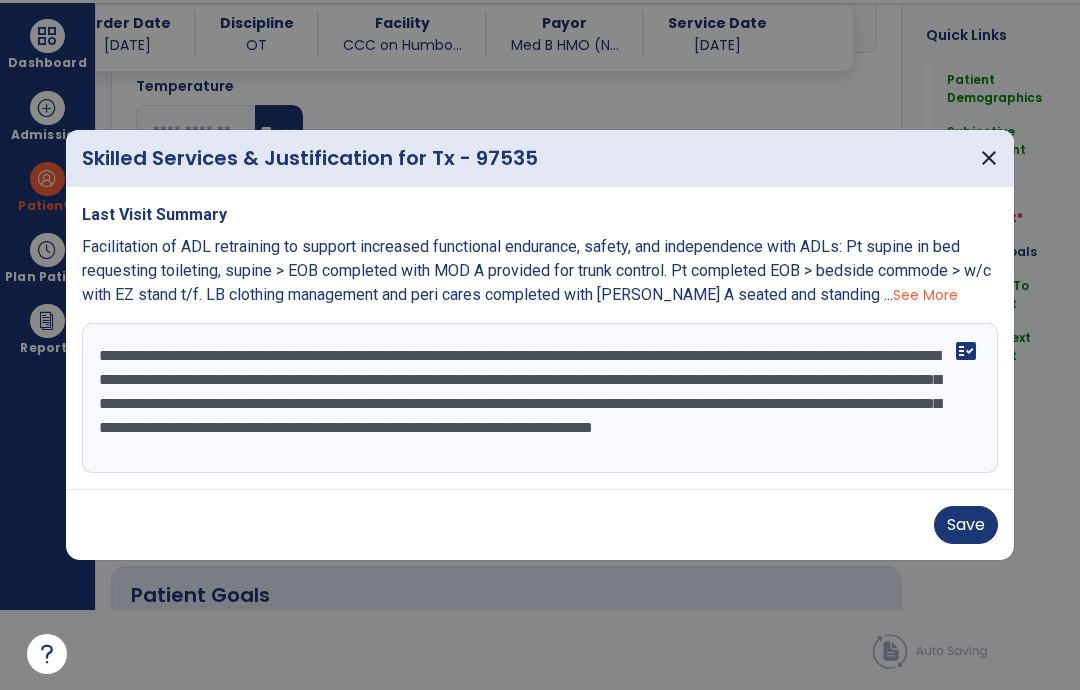 click on "**********" at bounding box center [540, 398] 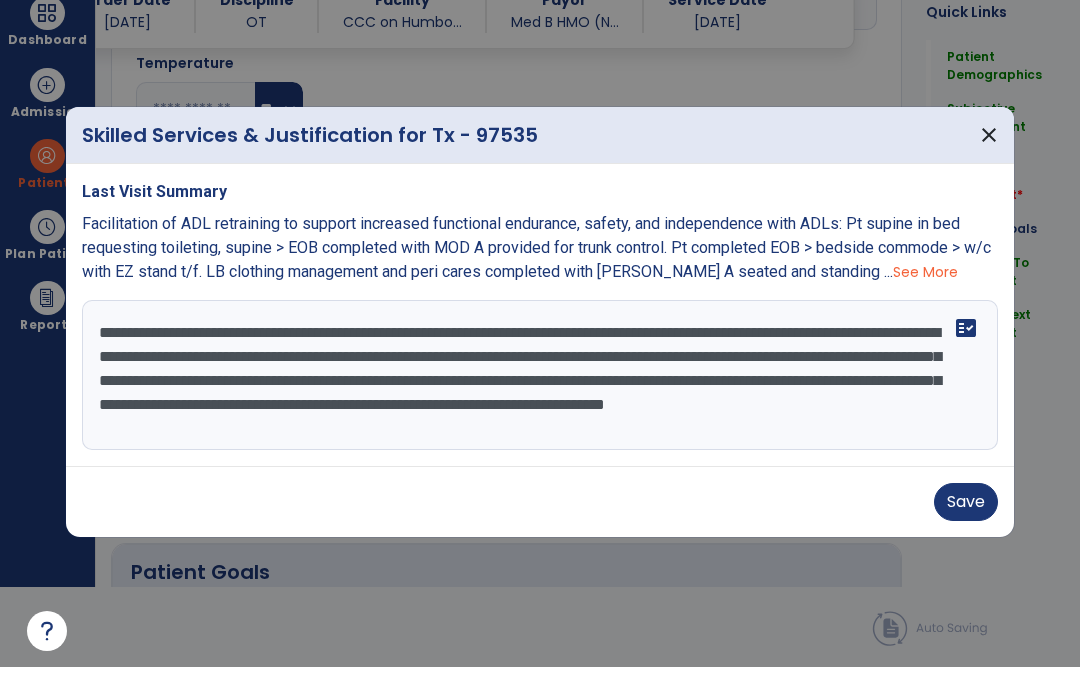 click on "**********" at bounding box center [540, 398] 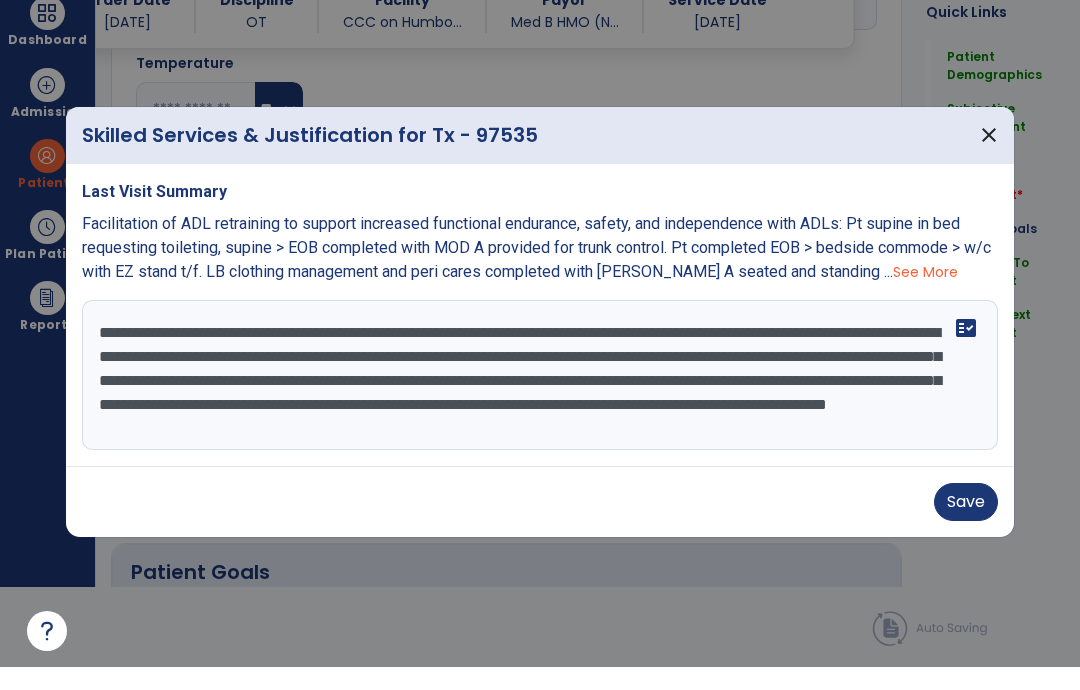 click on "**********" at bounding box center (540, 398) 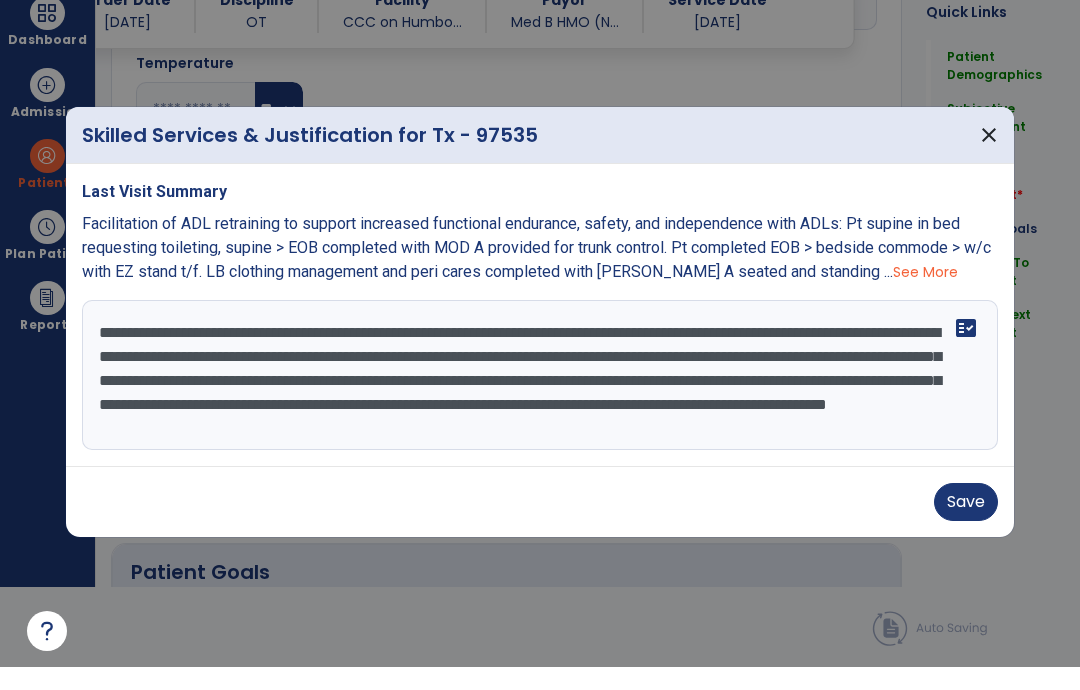 click on "**********" at bounding box center (540, 398) 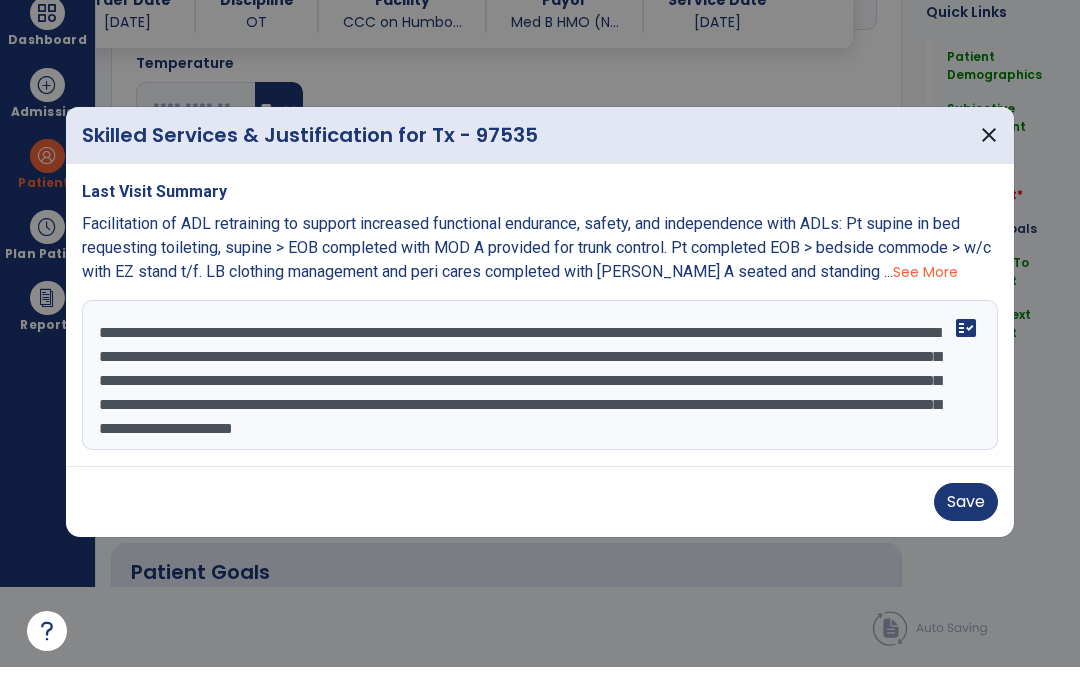 click on "**********" at bounding box center [540, 398] 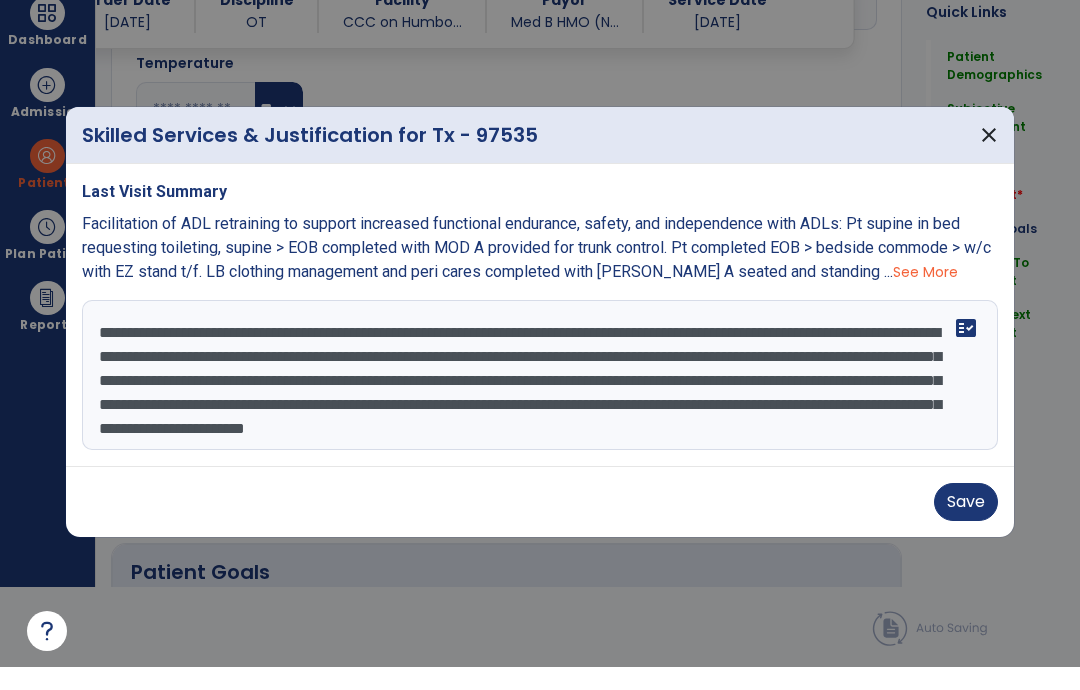 click on "**********" at bounding box center (540, 398) 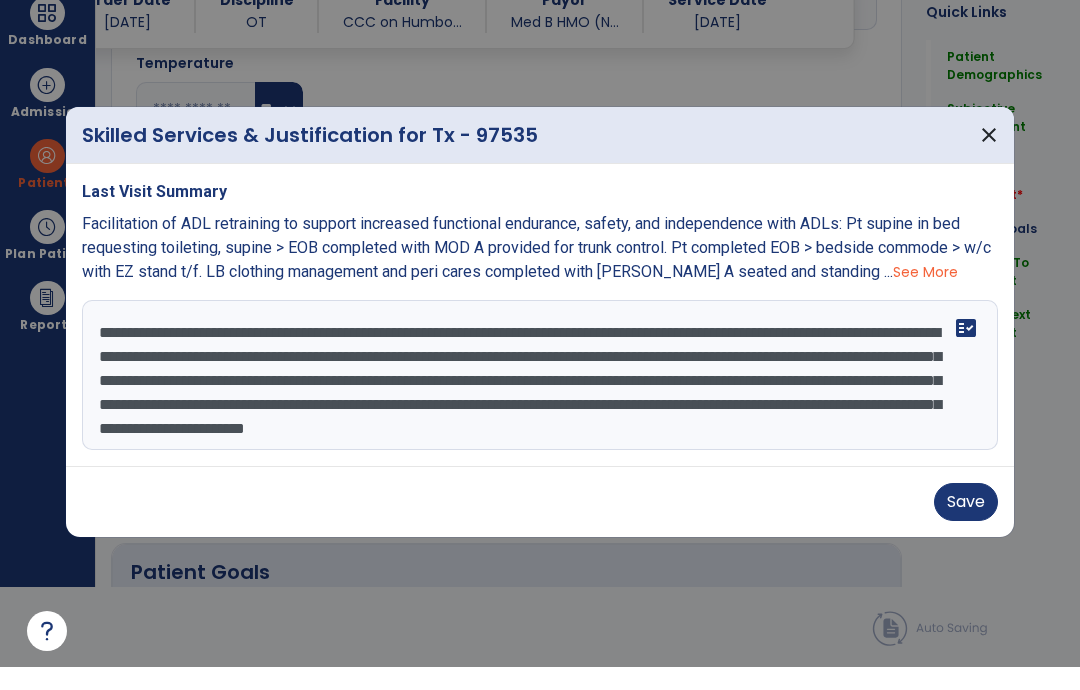 click on "**********" at bounding box center (540, 398) 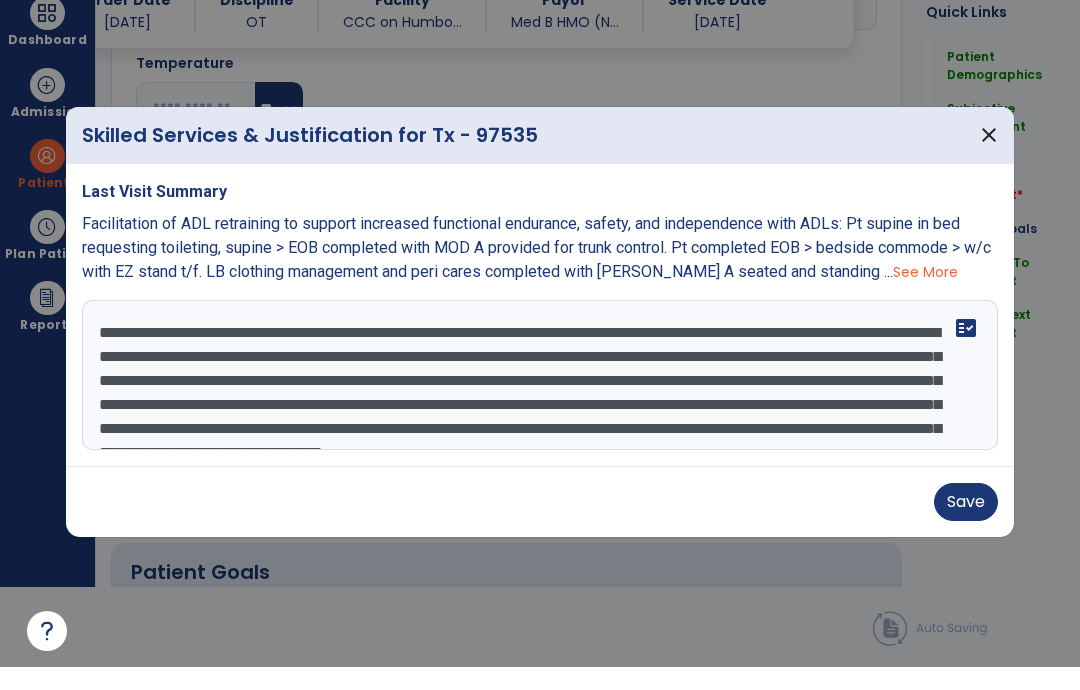 click on "**********" at bounding box center (540, 398) 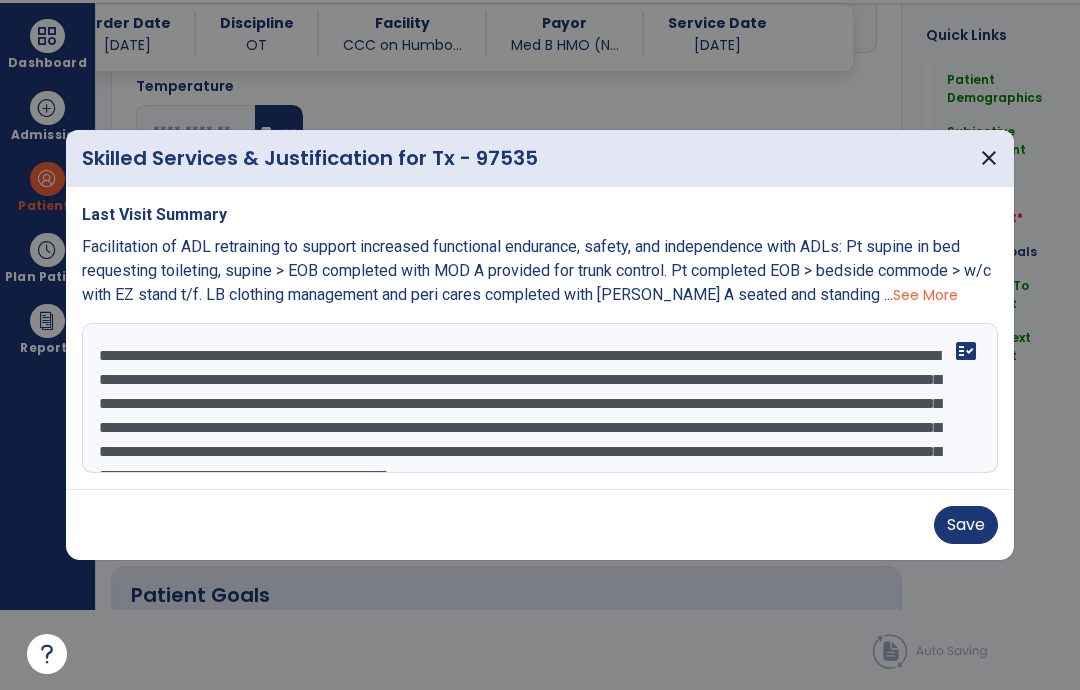 click on "**********" at bounding box center [540, 398] 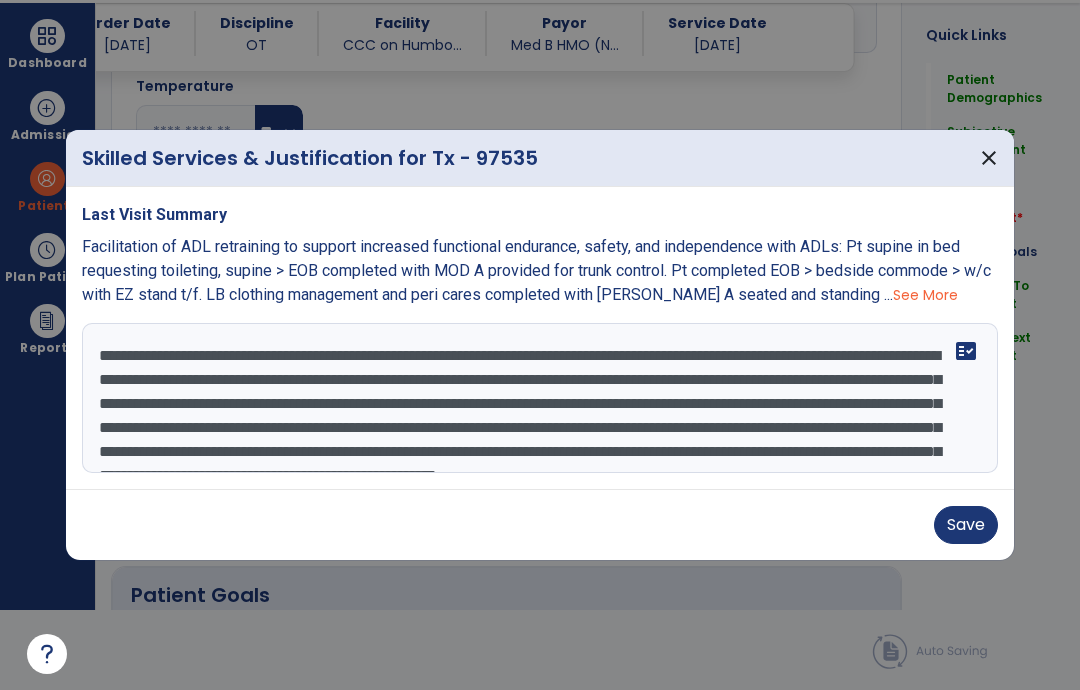 type on "**********" 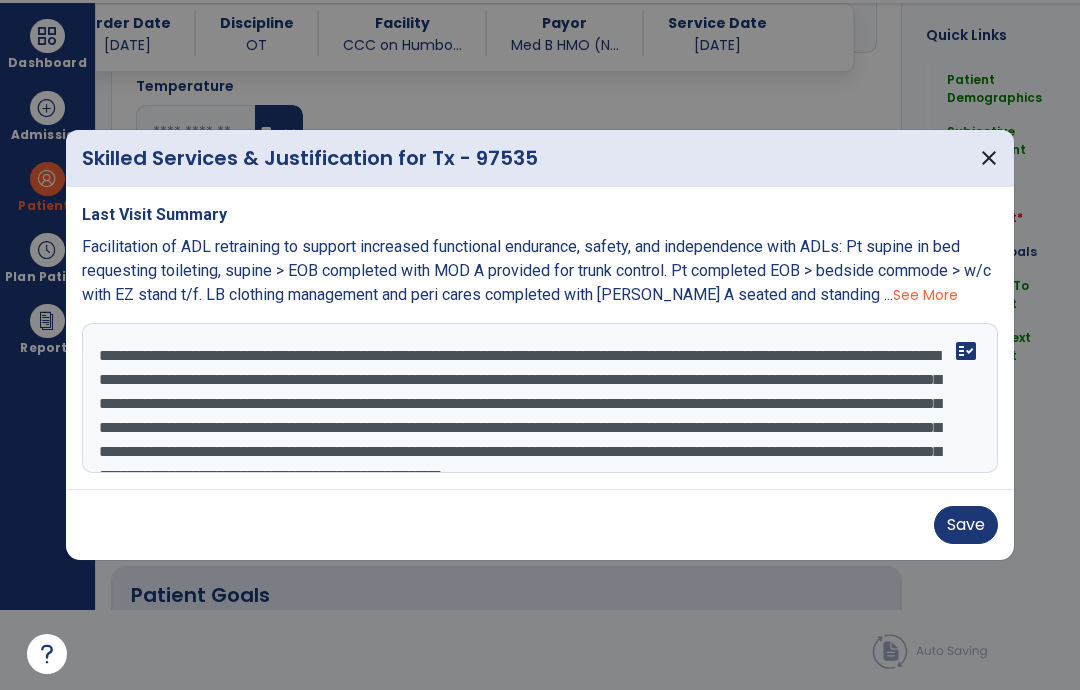 click on "Save" at bounding box center (966, 525) 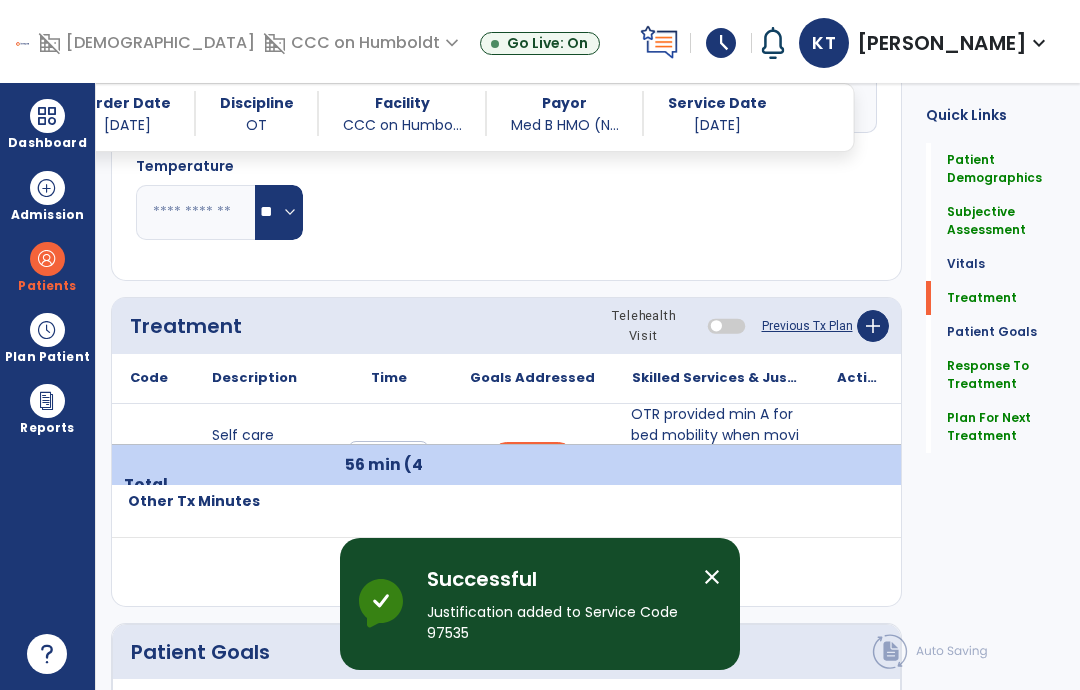 scroll, scrollTop: 80, scrollLeft: 0, axis: vertical 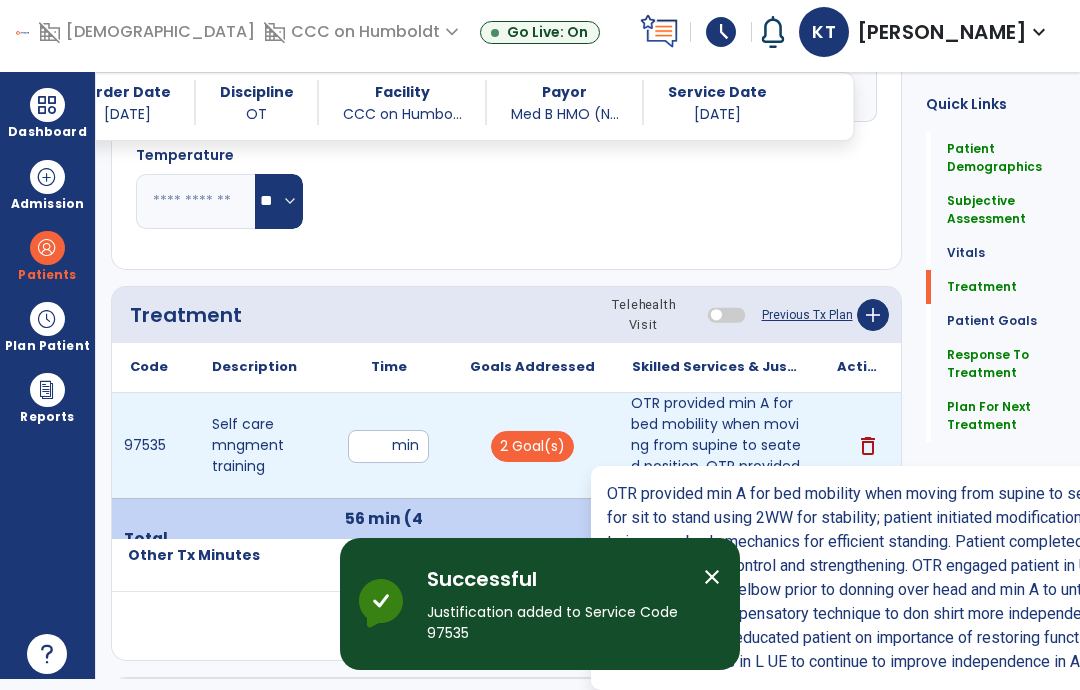 click on "OTR provided min A for bed mobility when moving from supine to seated position. OTR provided sup for..." at bounding box center [716, 445] 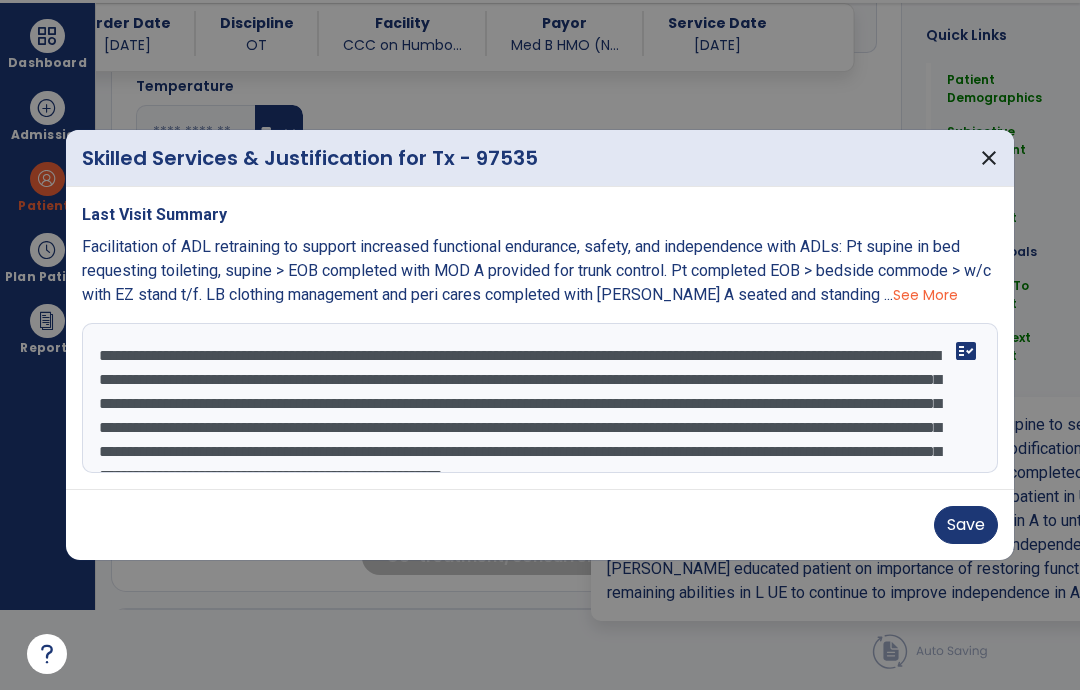 click on "**********" at bounding box center [540, 398] 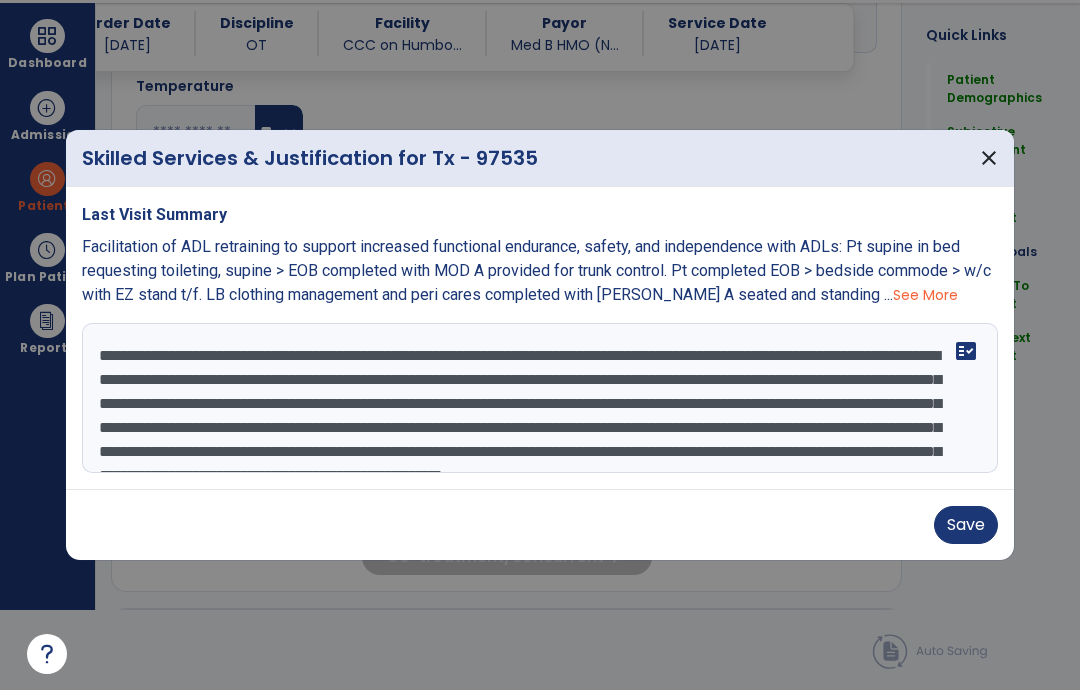 click on "**********" at bounding box center (540, 398) 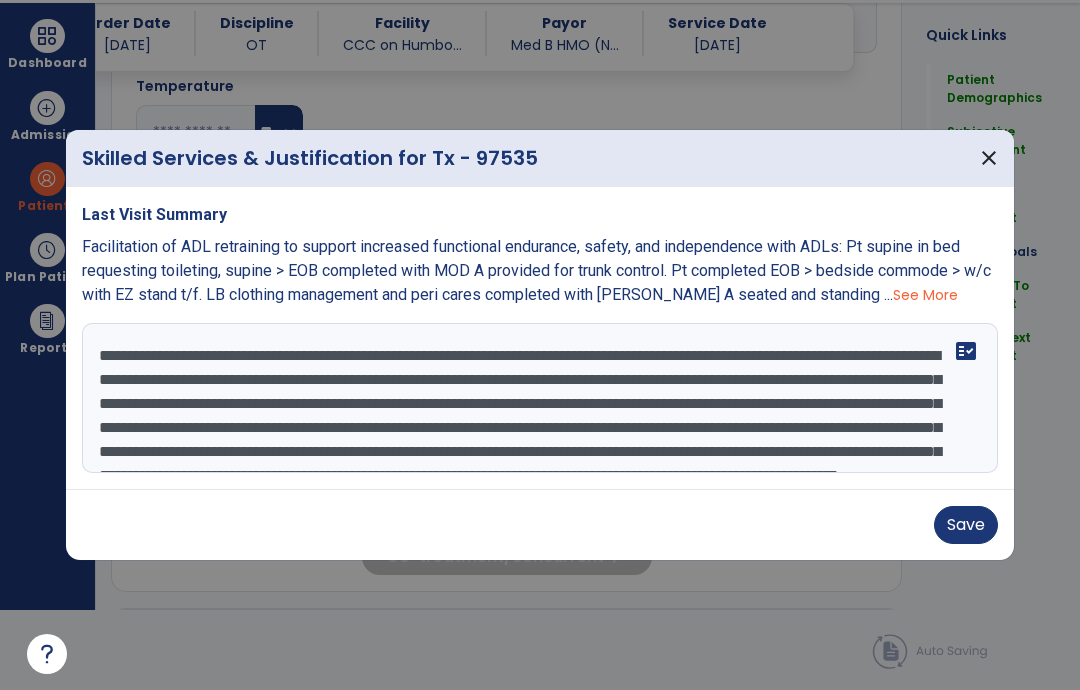 click on "Skilled Services & Justification for Tx - 97535   close" at bounding box center (540, 158) 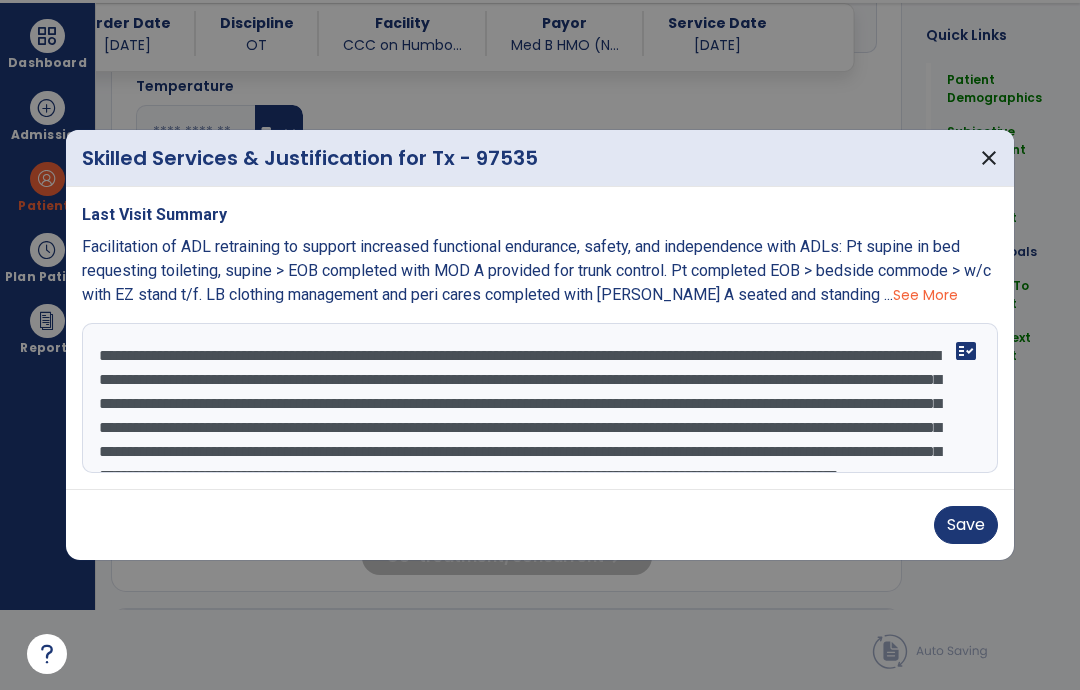scroll, scrollTop: 47, scrollLeft: 0, axis: vertical 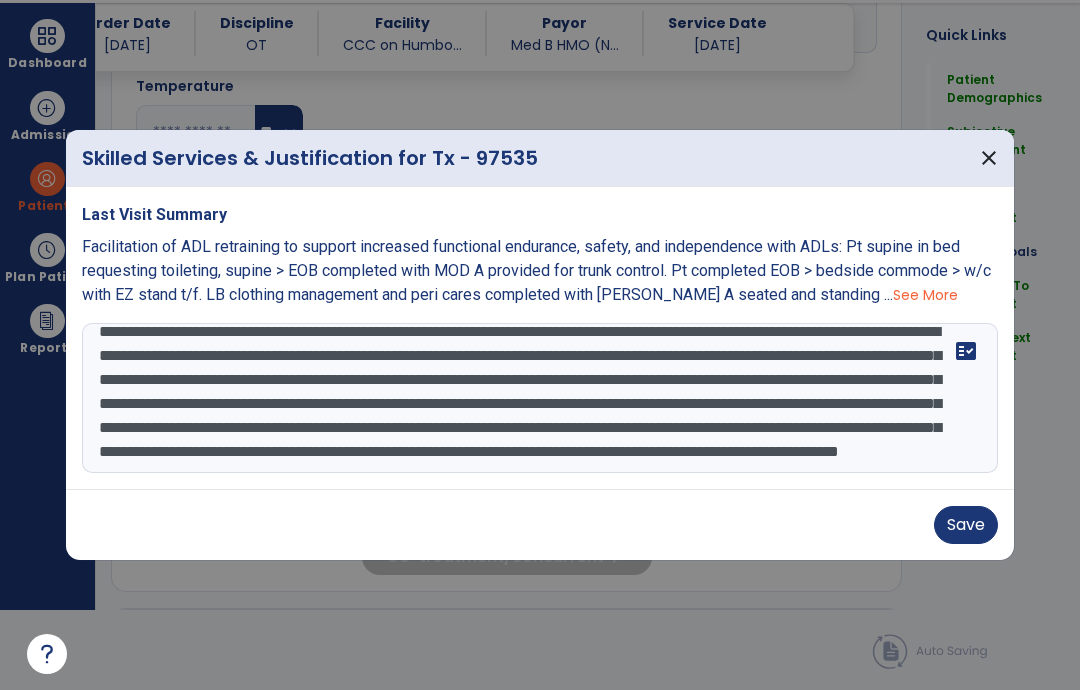 click on "**********" at bounding box center (540, 398) 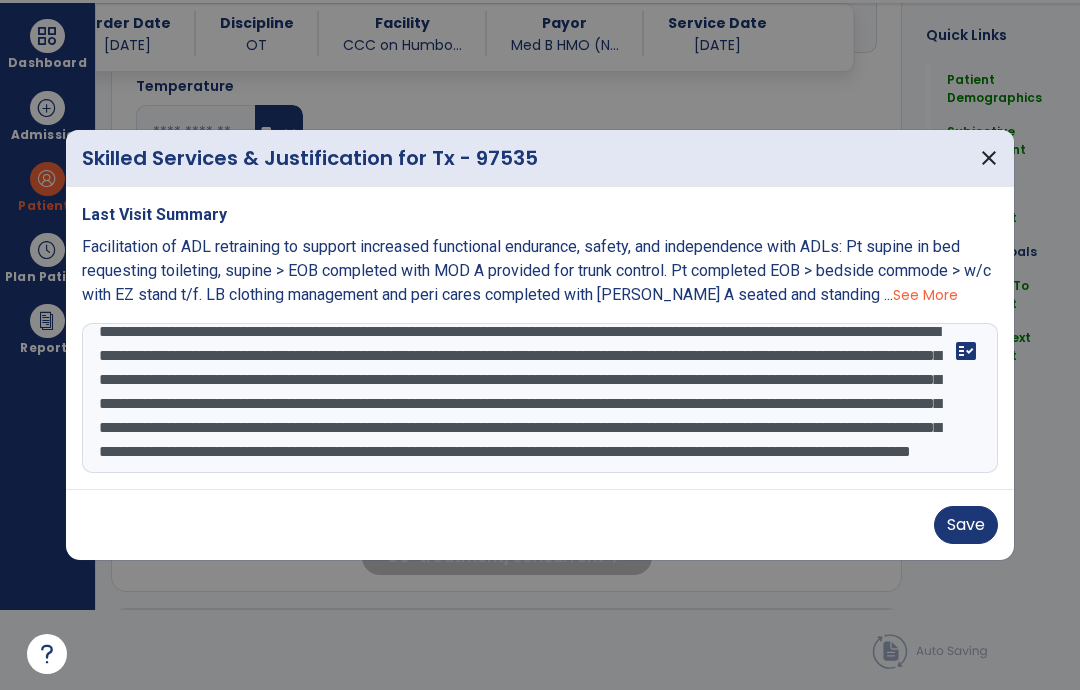 click on "**********" at bounding box center (540, 398) 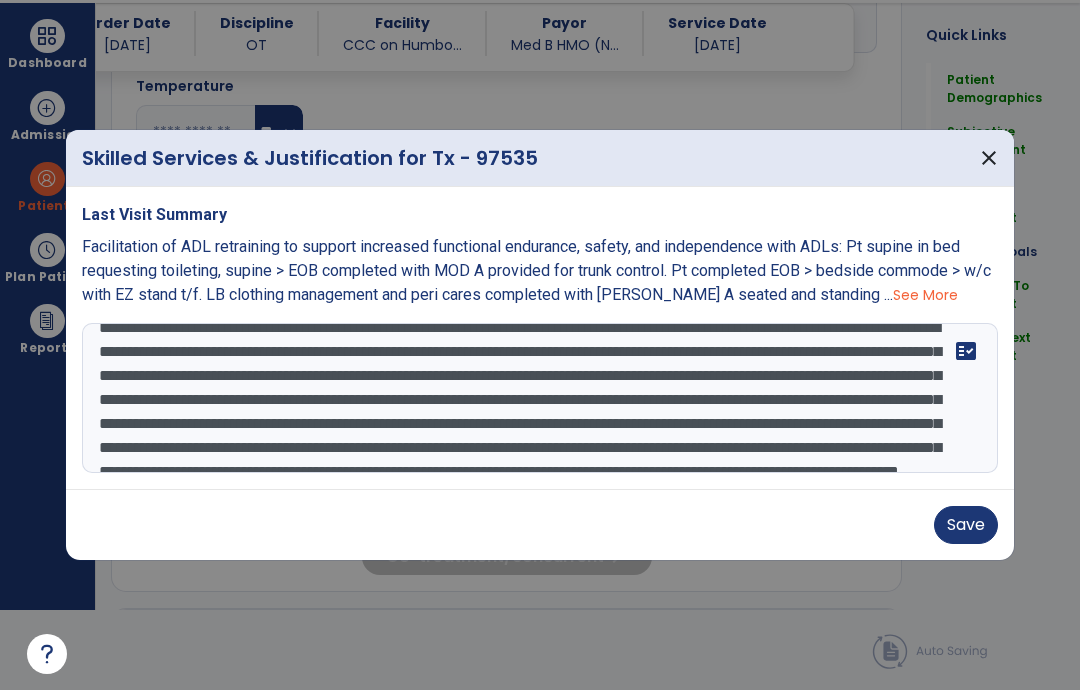 click on "**********" at bounding box center (540, 398) 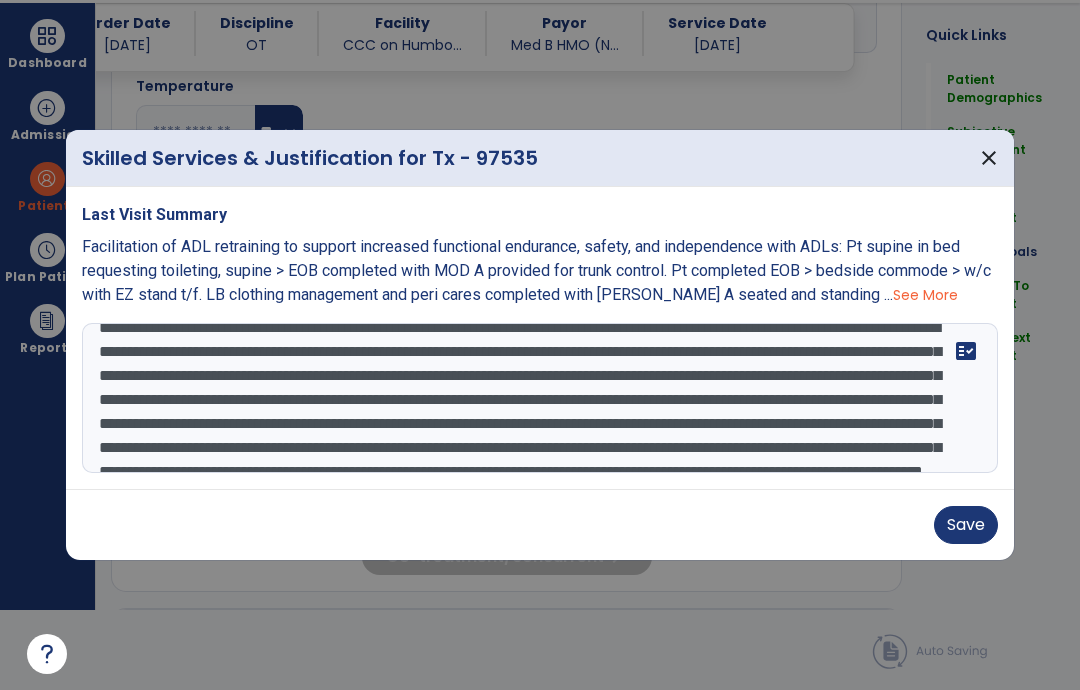 click on "**********" at bounding box center [540, 398] 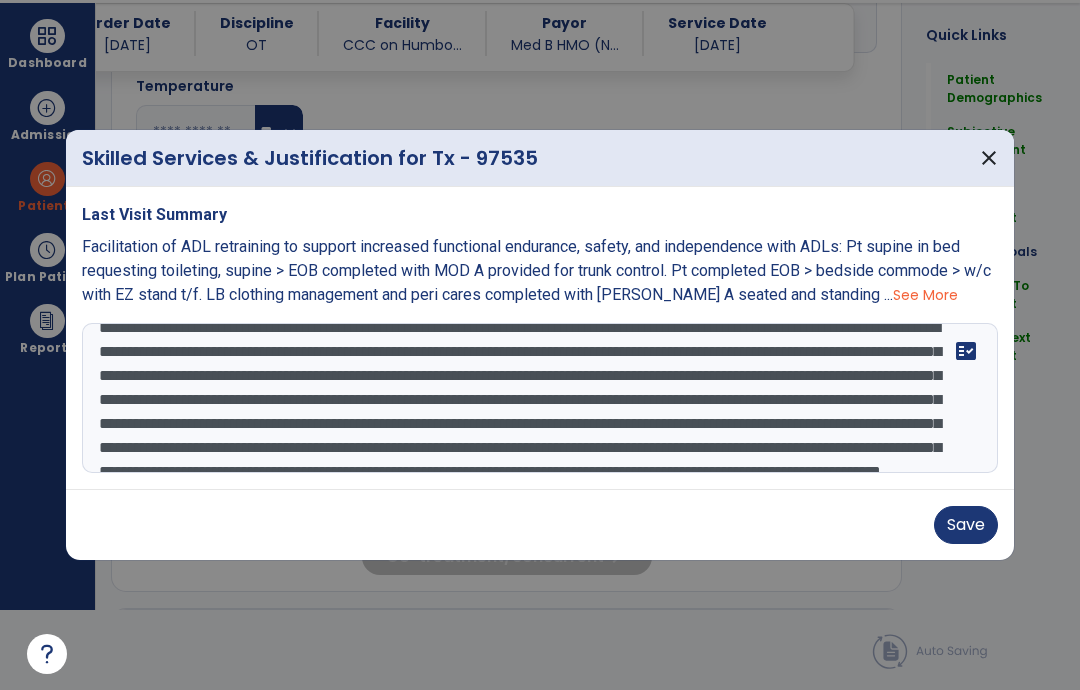 scroll, scrollTop: 45, scrollLeft: 0, axis: vertical 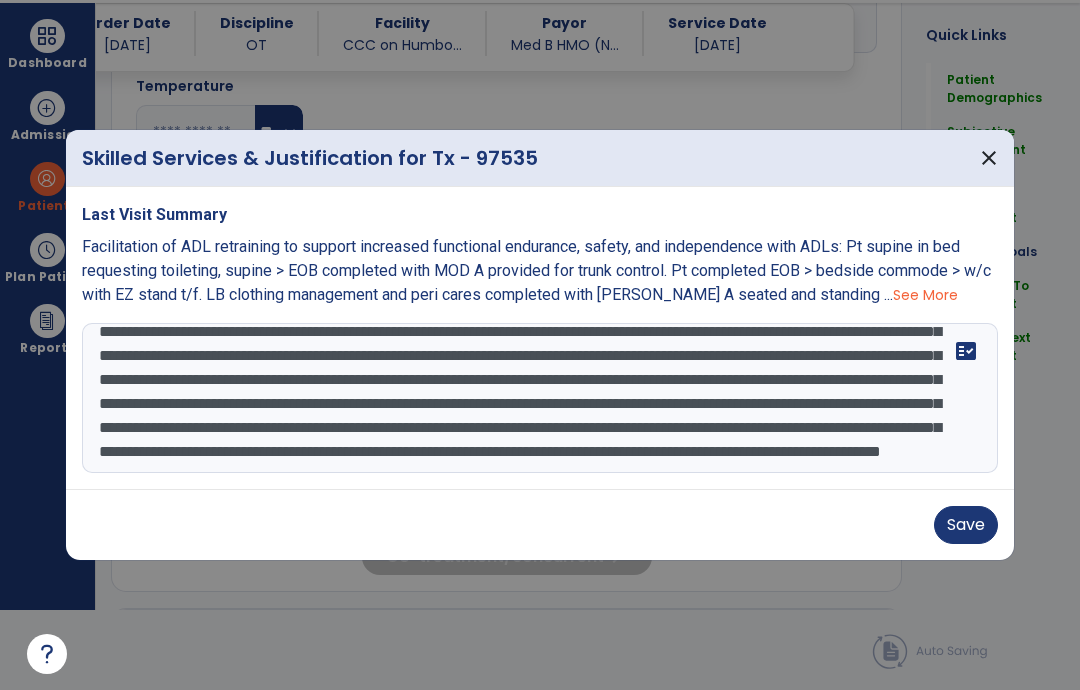 click on "**********" at bounding box center (540, 398) 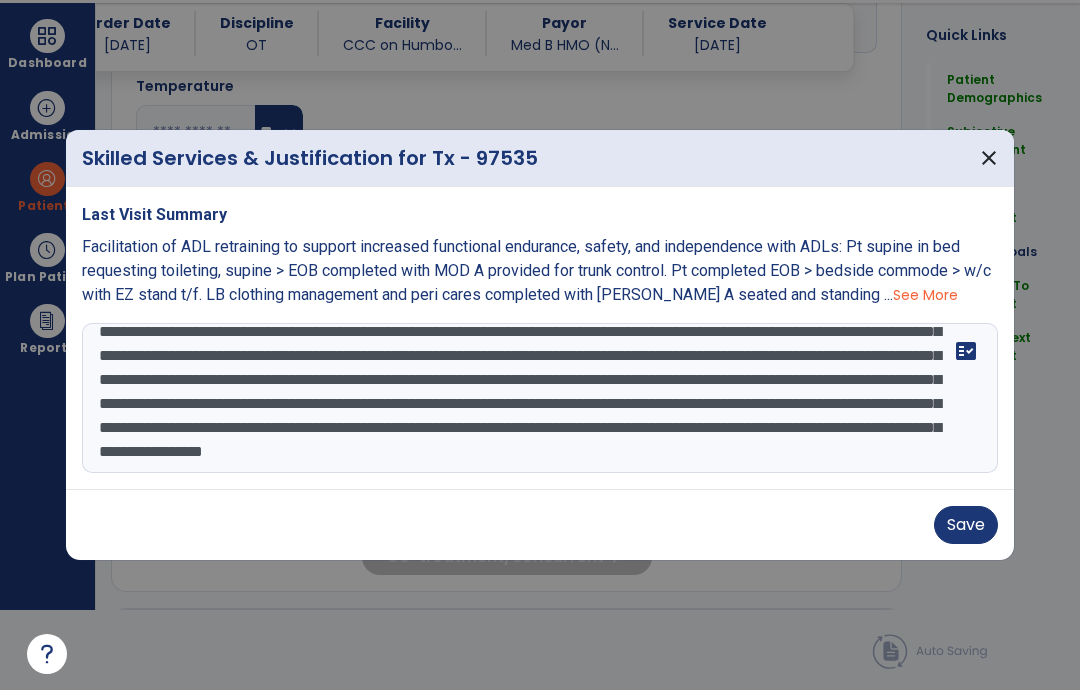 click at bounding box center (540, 398) 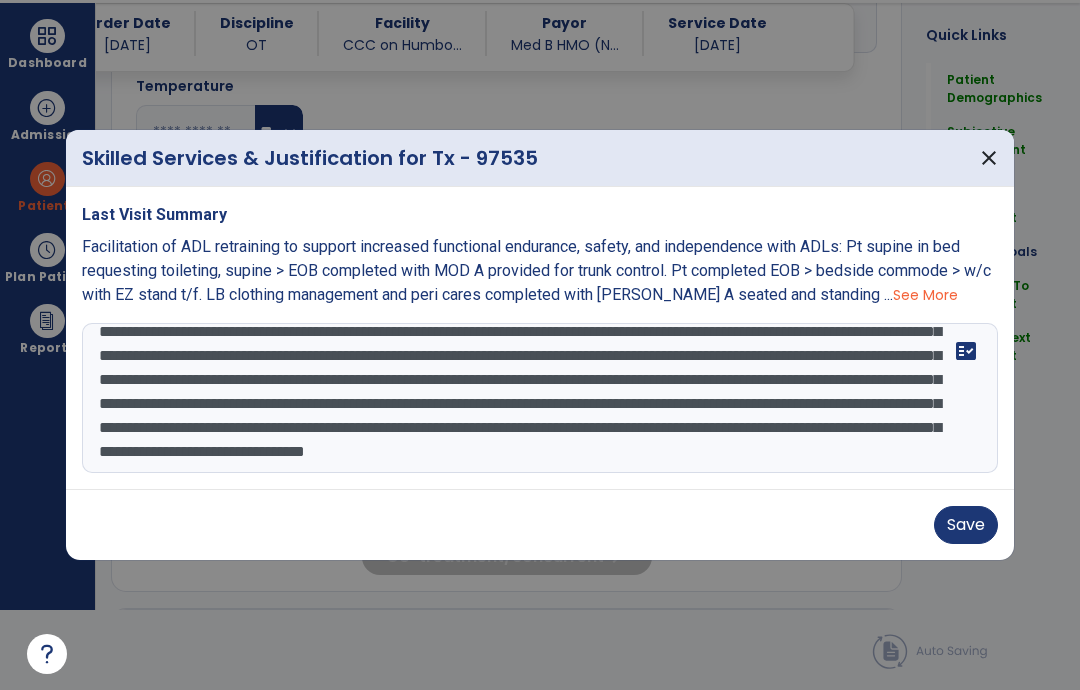 click at bounding box center [540, 398] 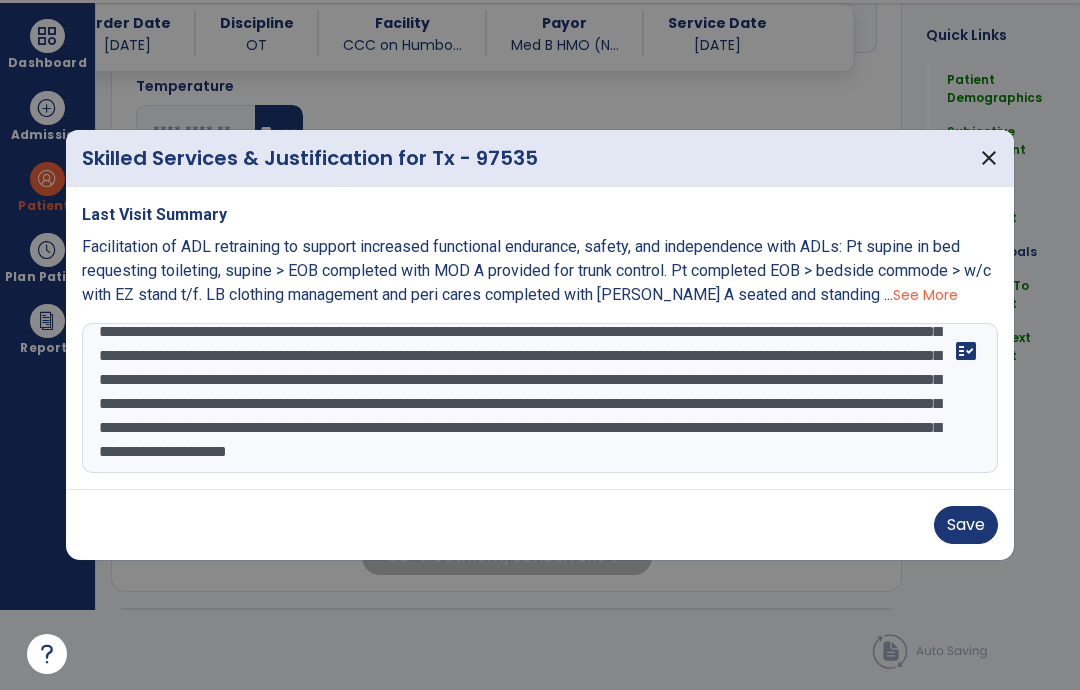 click at bounding box center [540, 398] 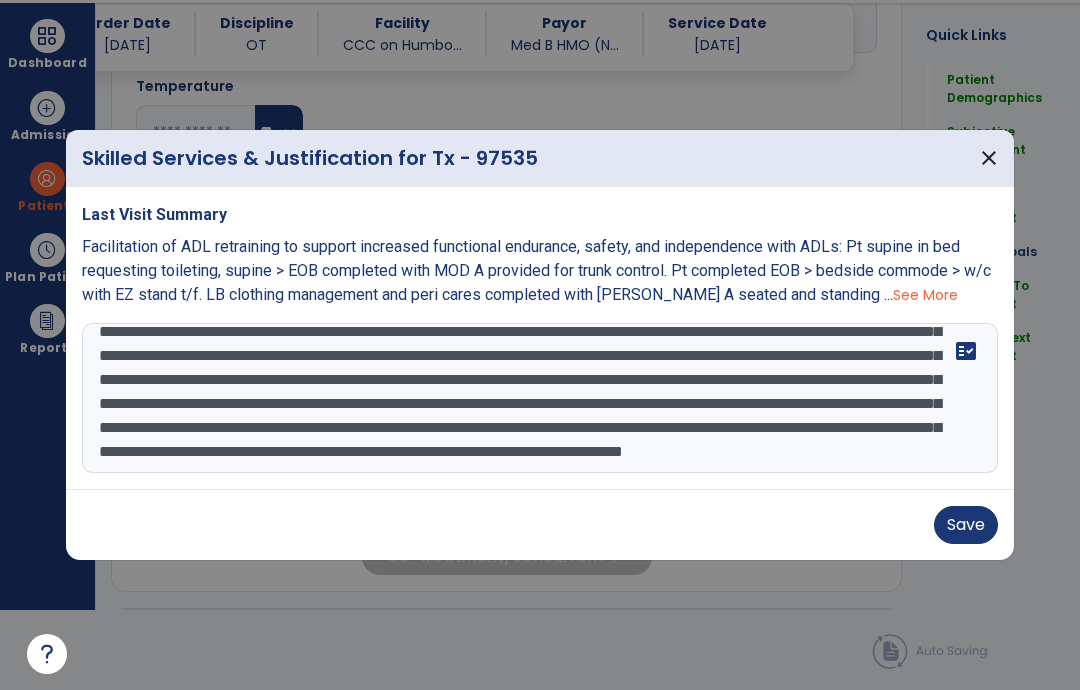 type on "**********" 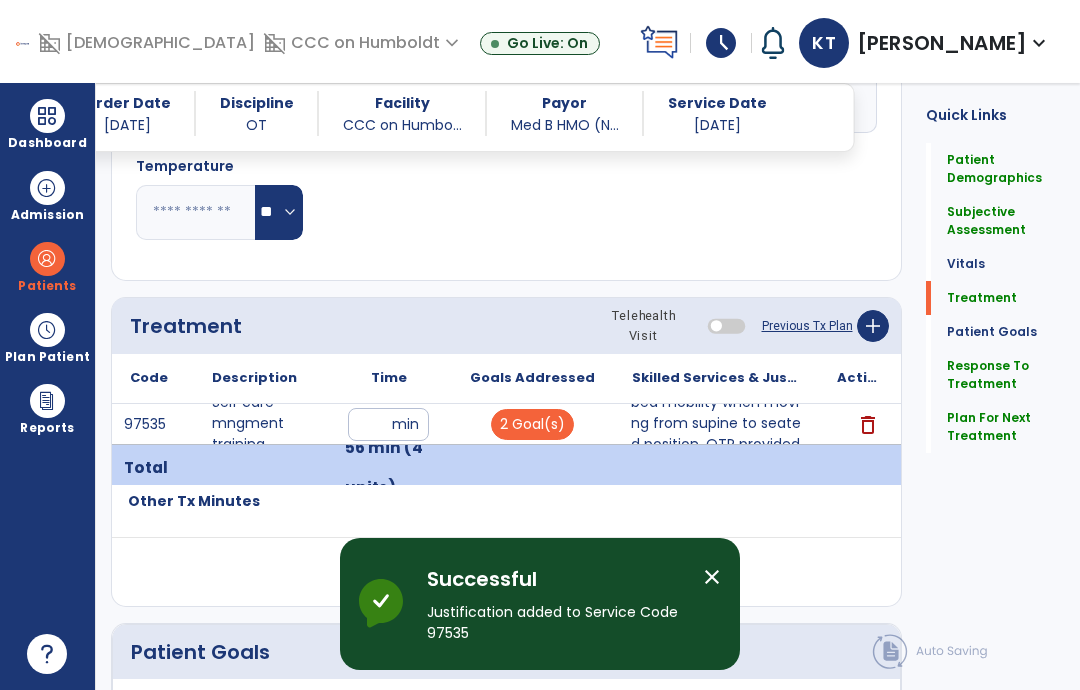 scroll, scrollTop: 80, scrollLeft: 0, axis: vertical 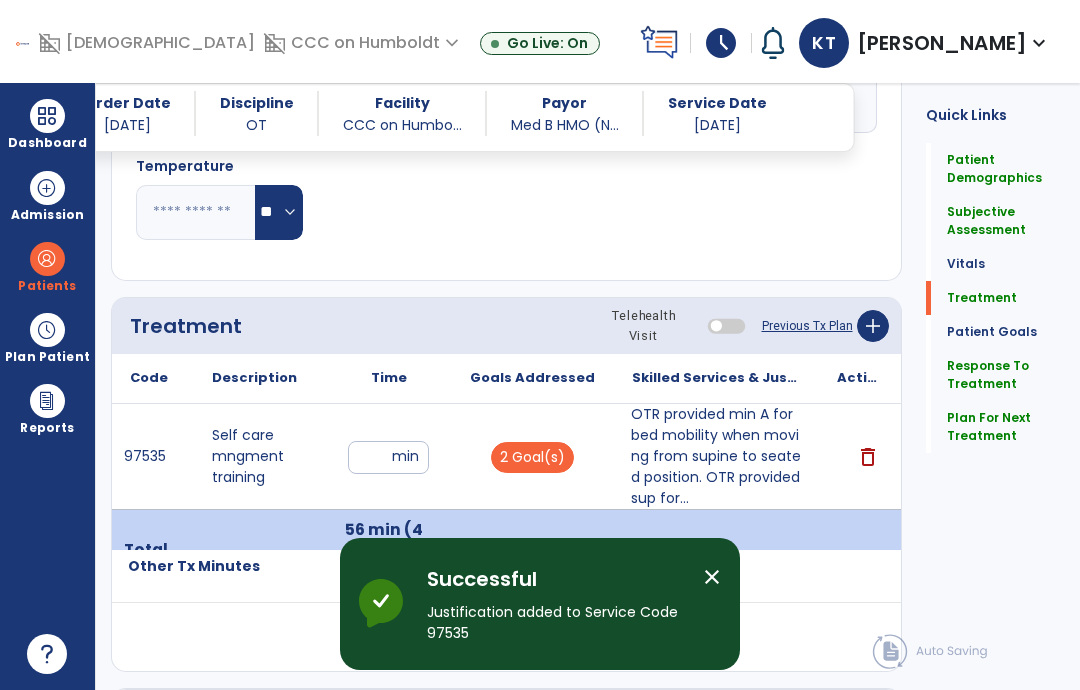 click on "Dashboard" at bounding box center (47, 124) 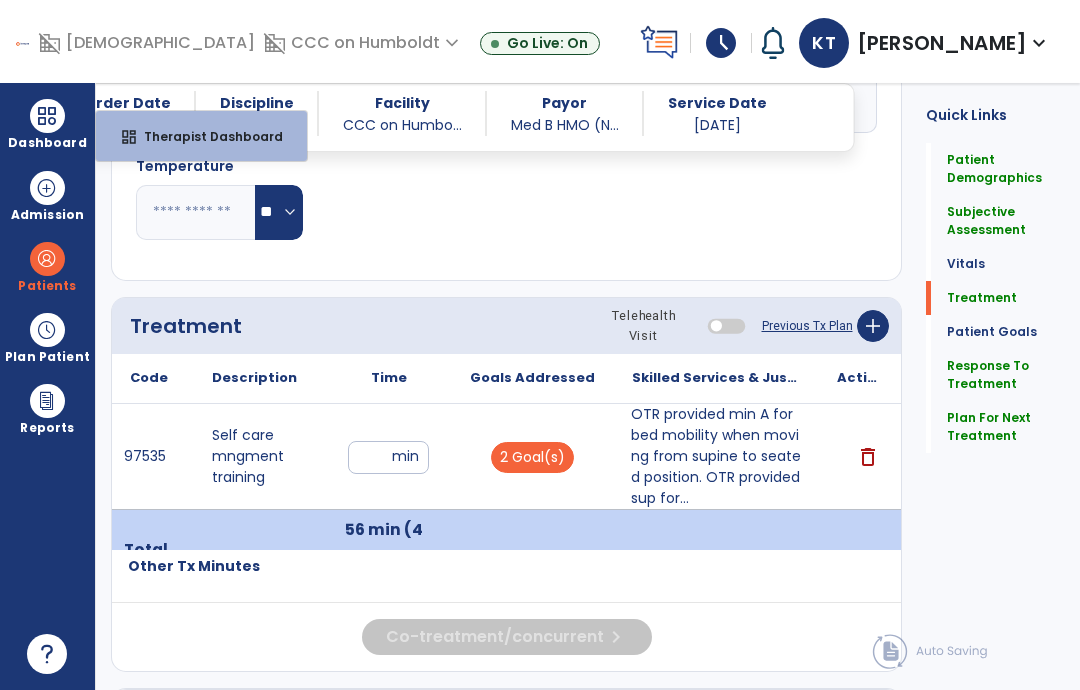 click at bounding box center [47, 259] 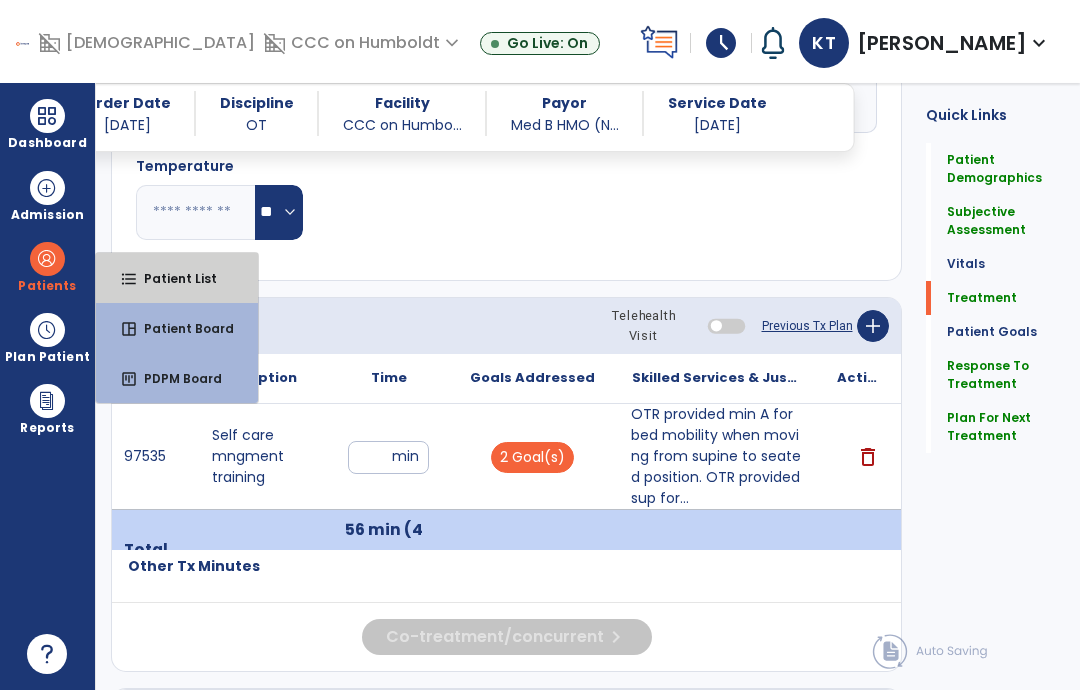 click on "Patient List" at bounding box center (172, 278) 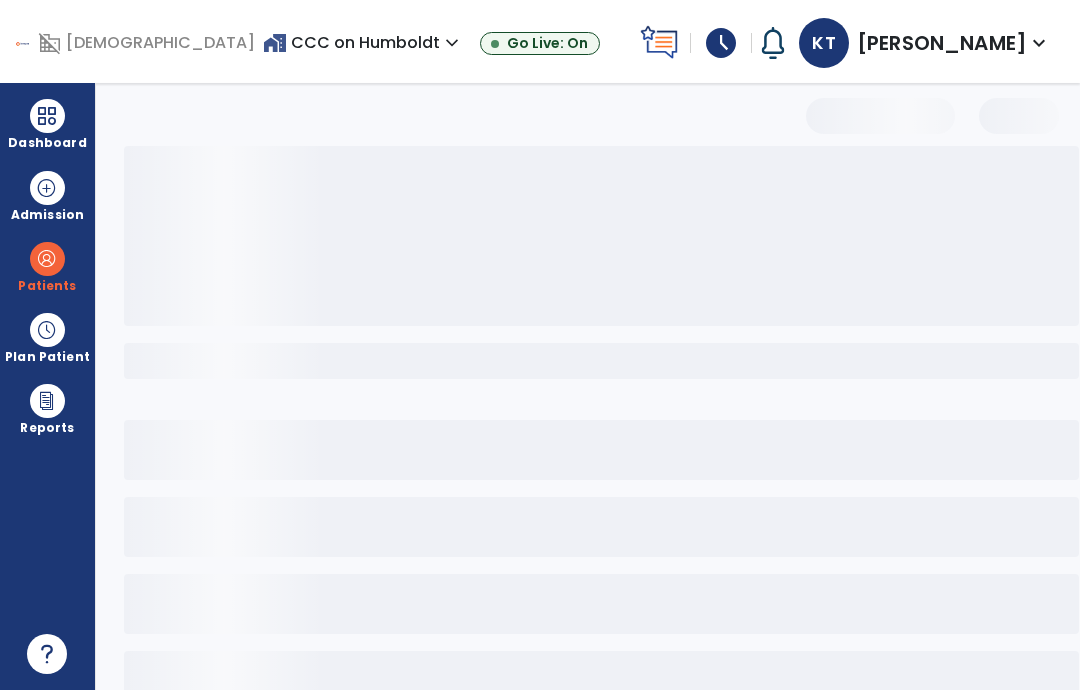 scroll, scrollTop: 0, scrollLeft: 0, axis: both 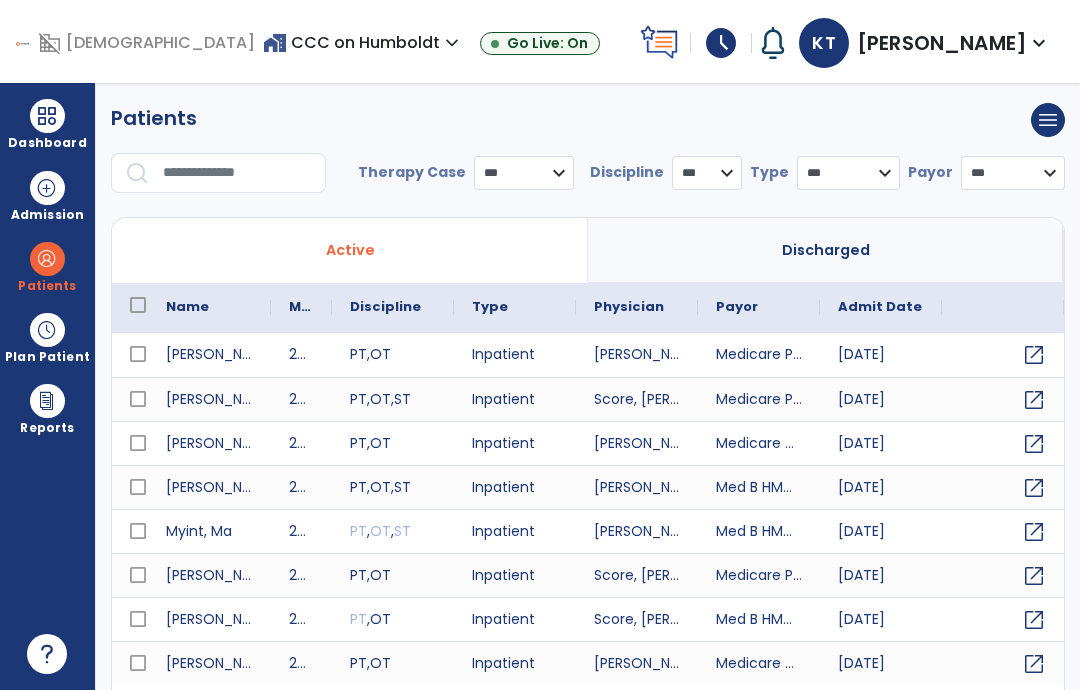 click at bounding box center (237, 173) 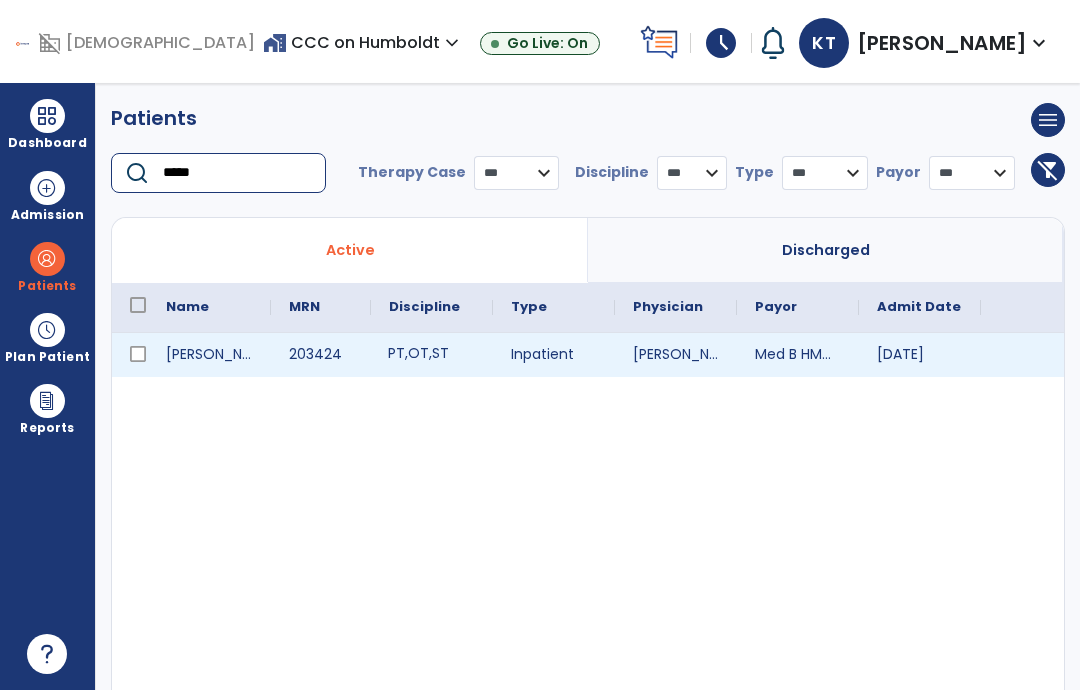 type on "*****" 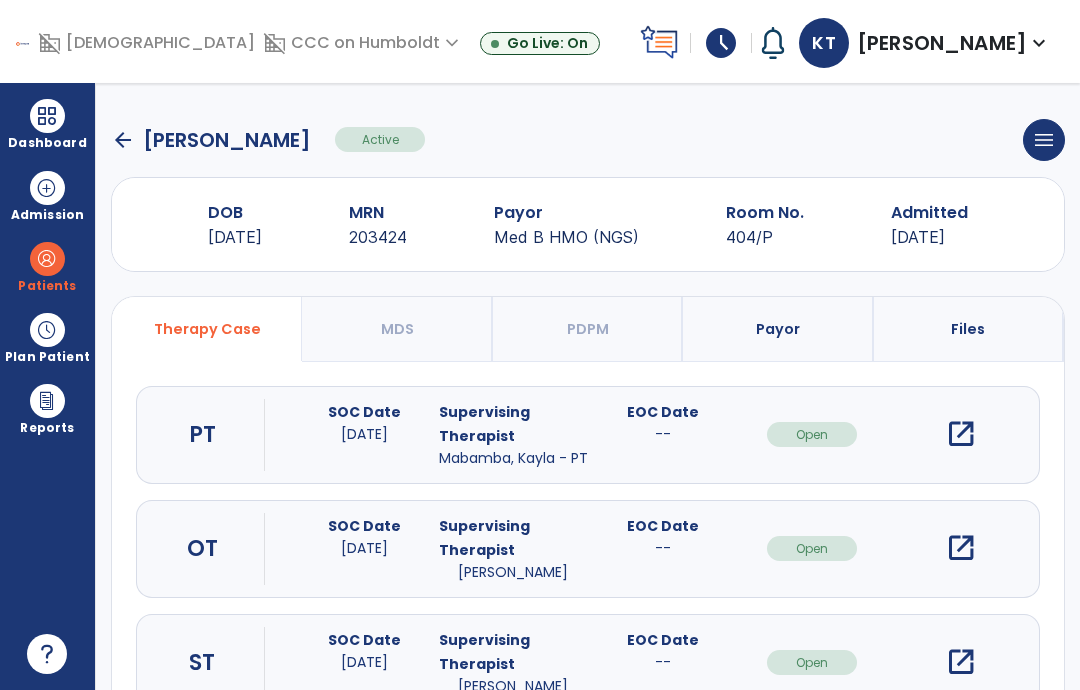 click on "open_in_new" at bounding box center [961, 548] 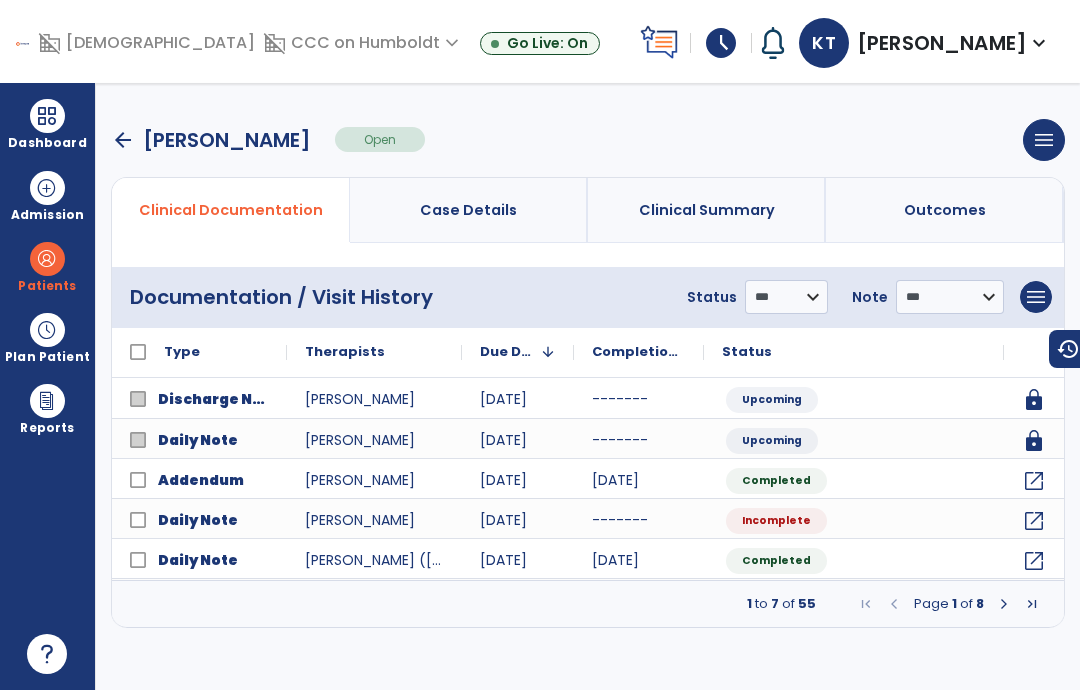 click on "menu" at bounding box center [1036, 297] 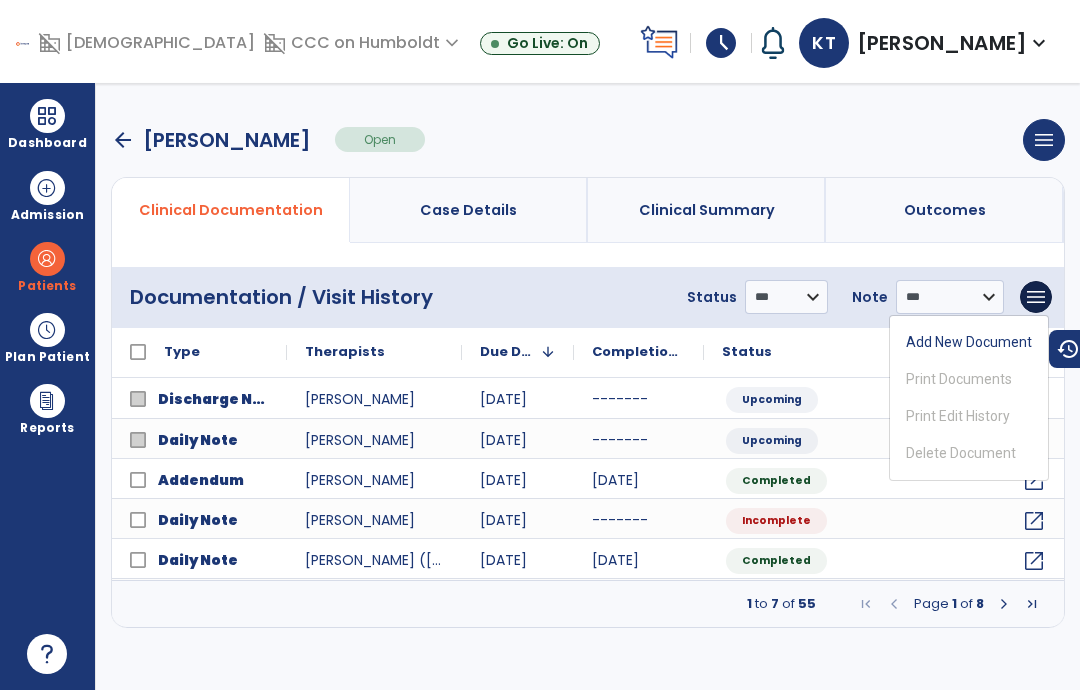 click on "menu" at bounding box center (1036, 297) 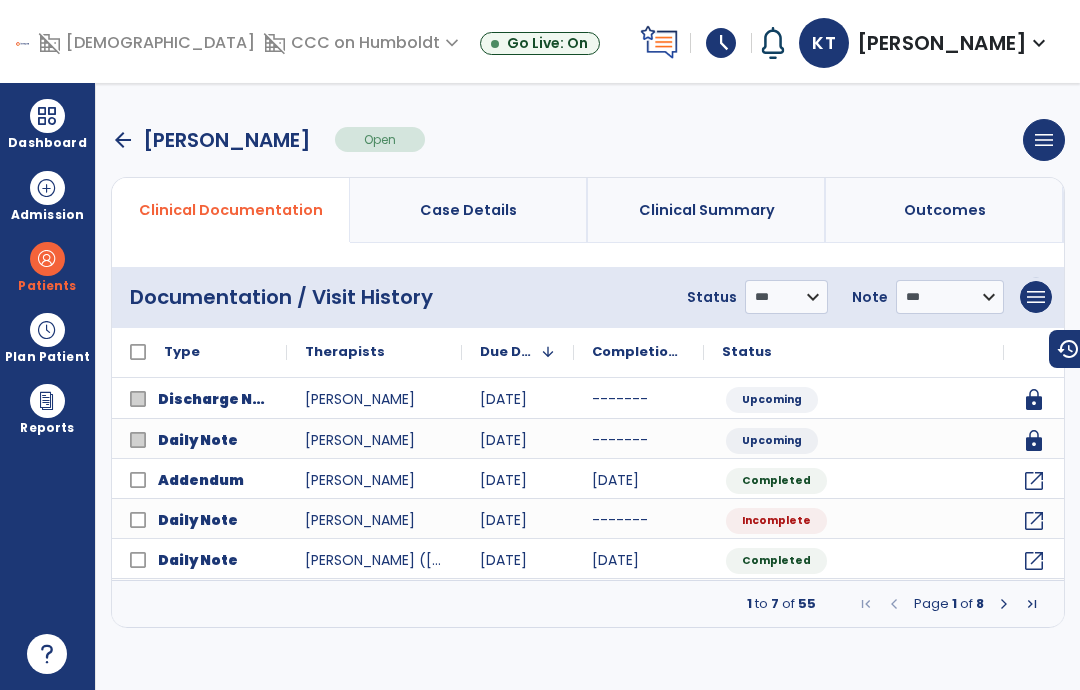 click on "Type" 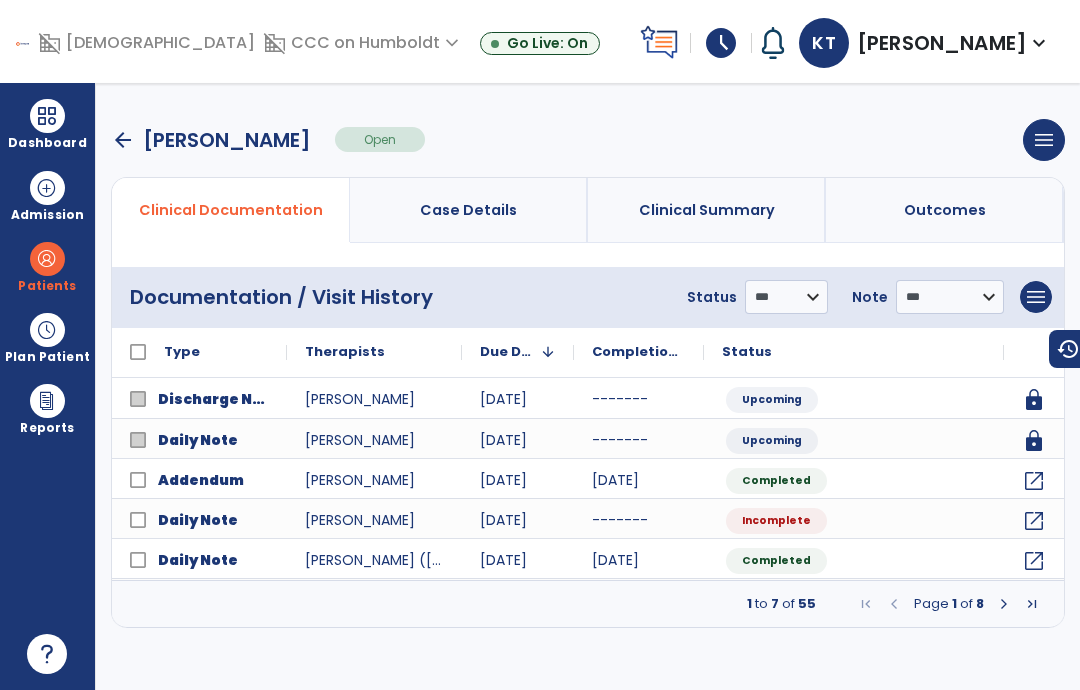 click on "Type" 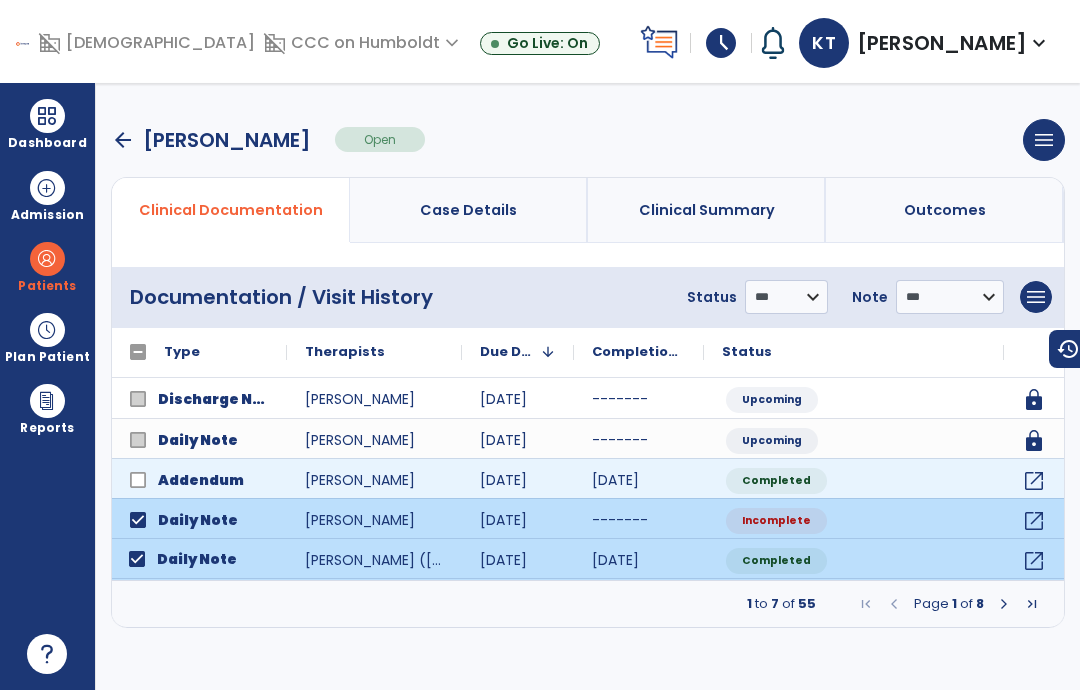 click on "Daily Note" 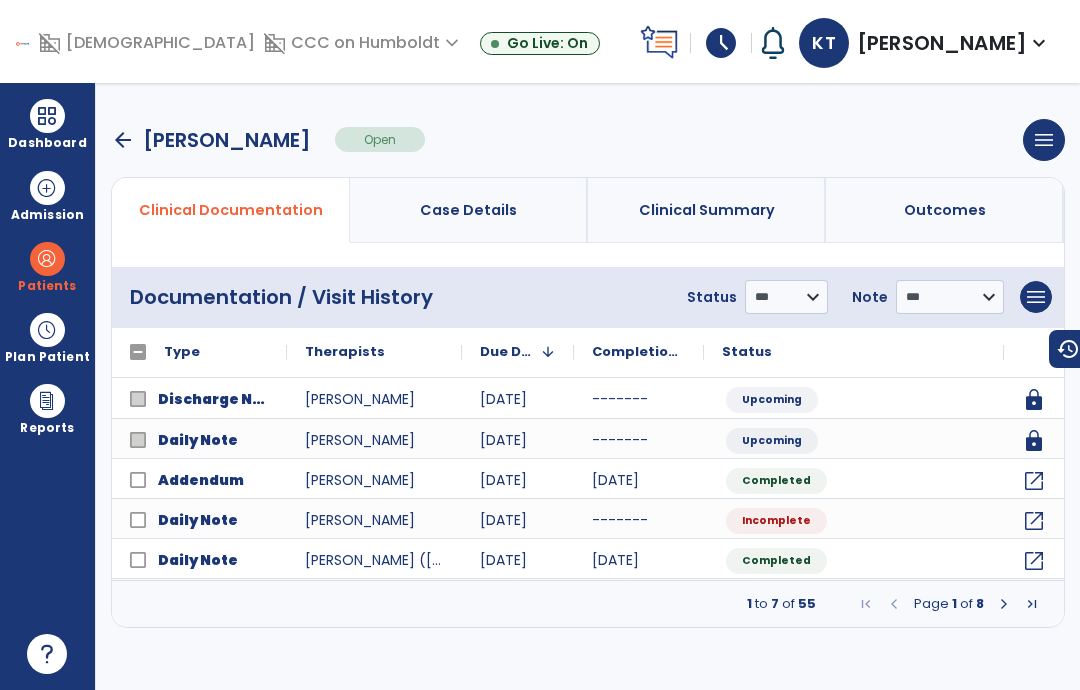 click on "1
to
7
of
55
Page
1
of
8" at bounding box center (588, 604) 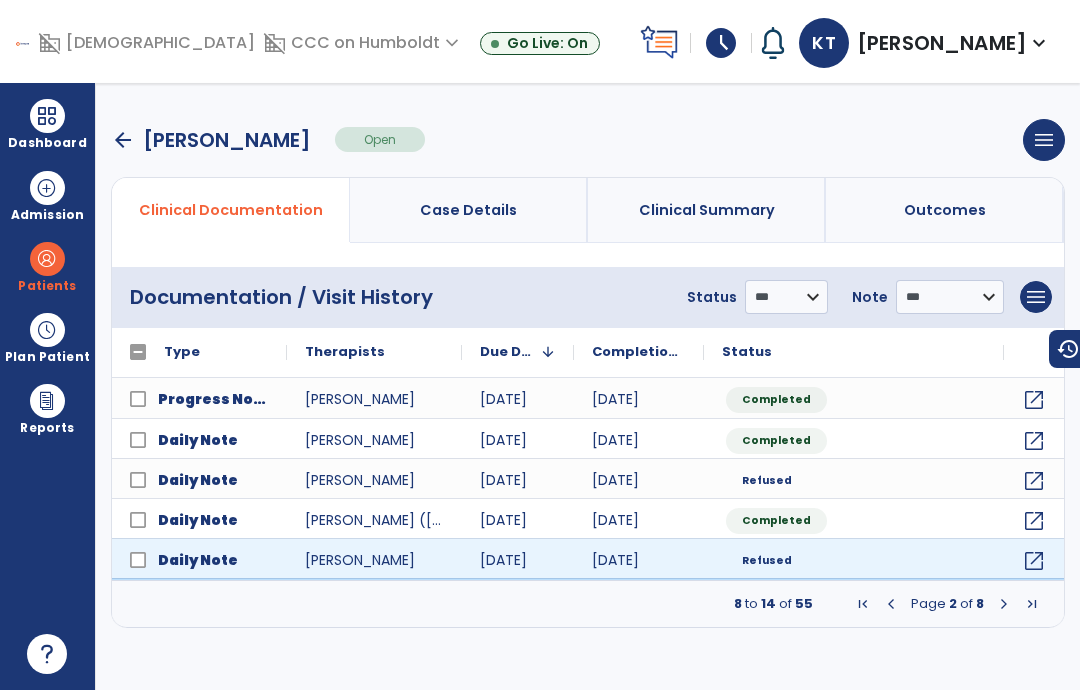 click 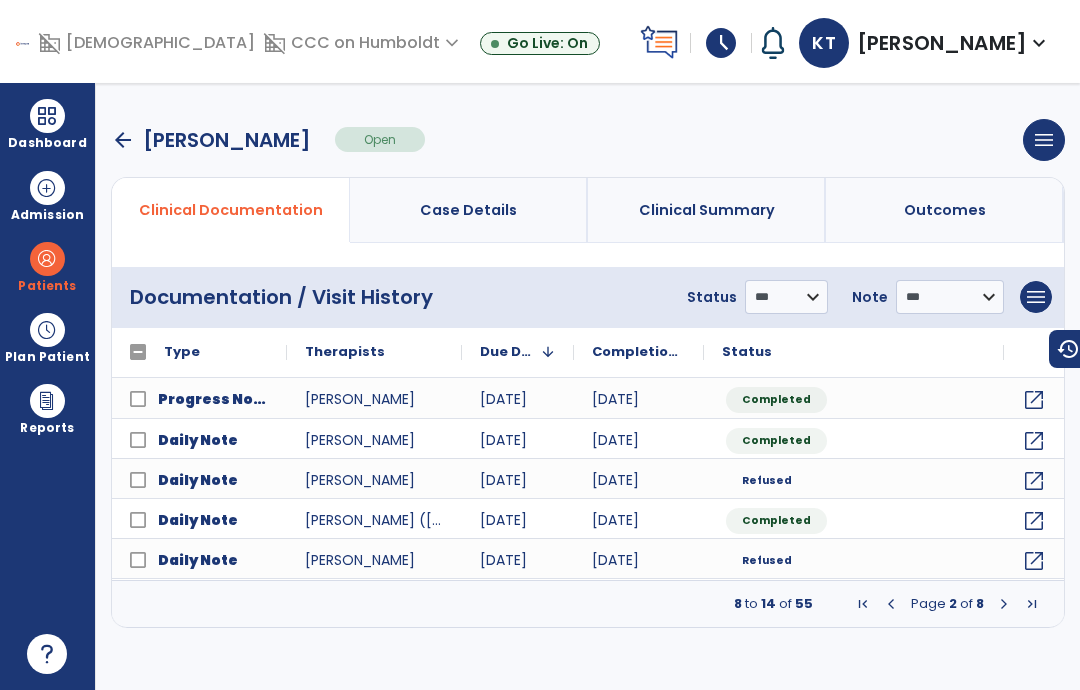 click at bounding box center (1004, 604) 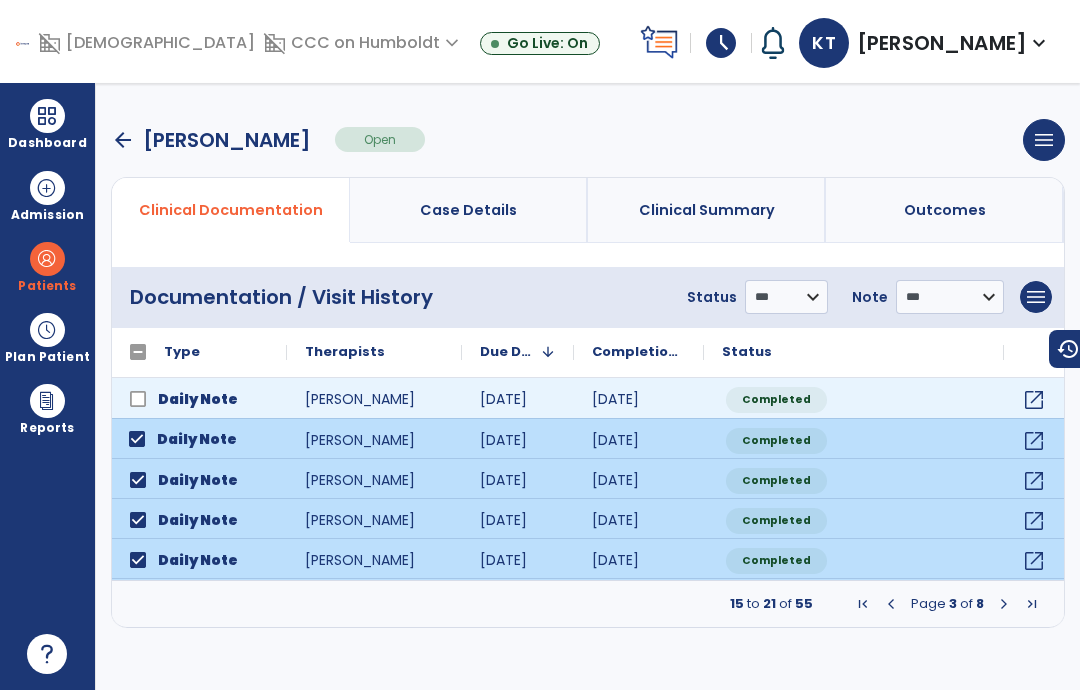 click 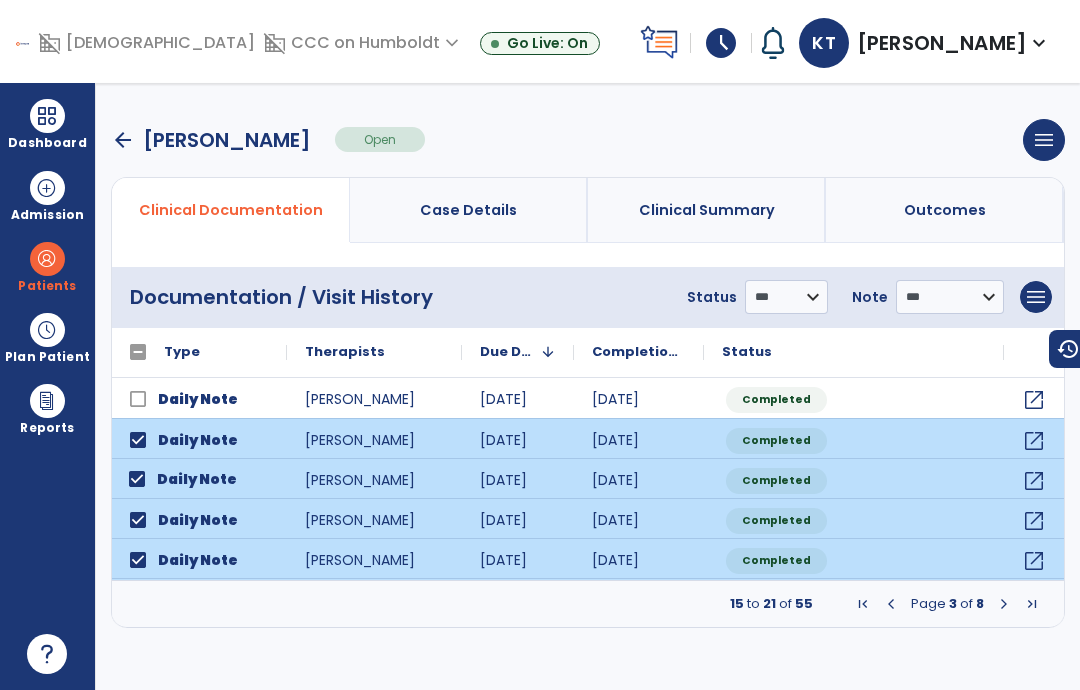 click on "Daily Note" 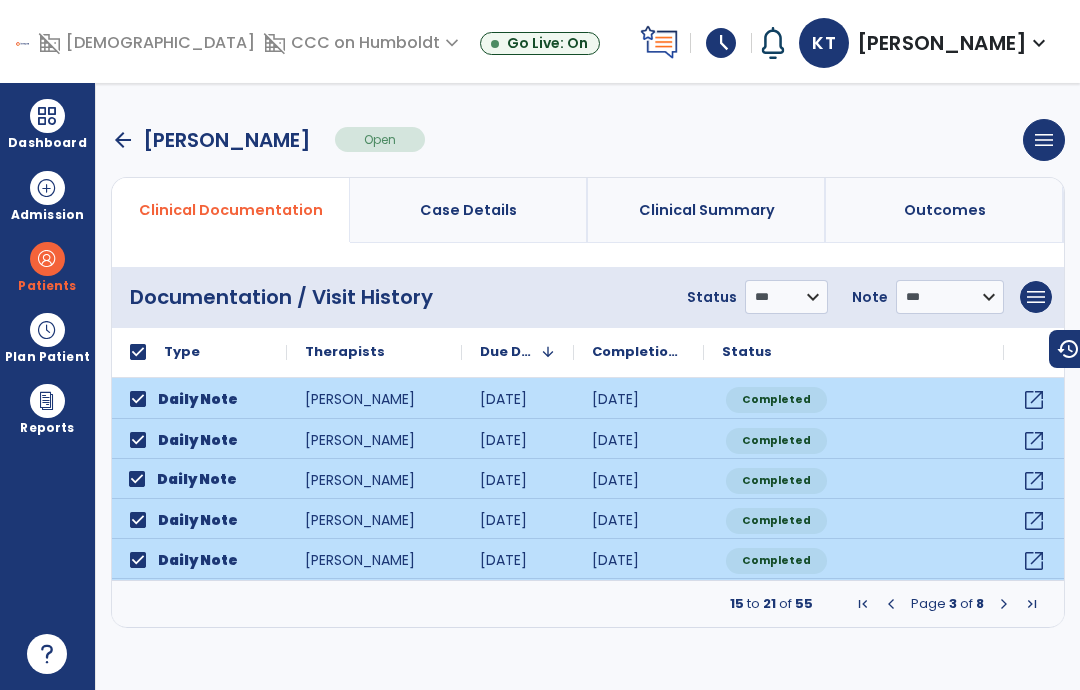 click on "Type" 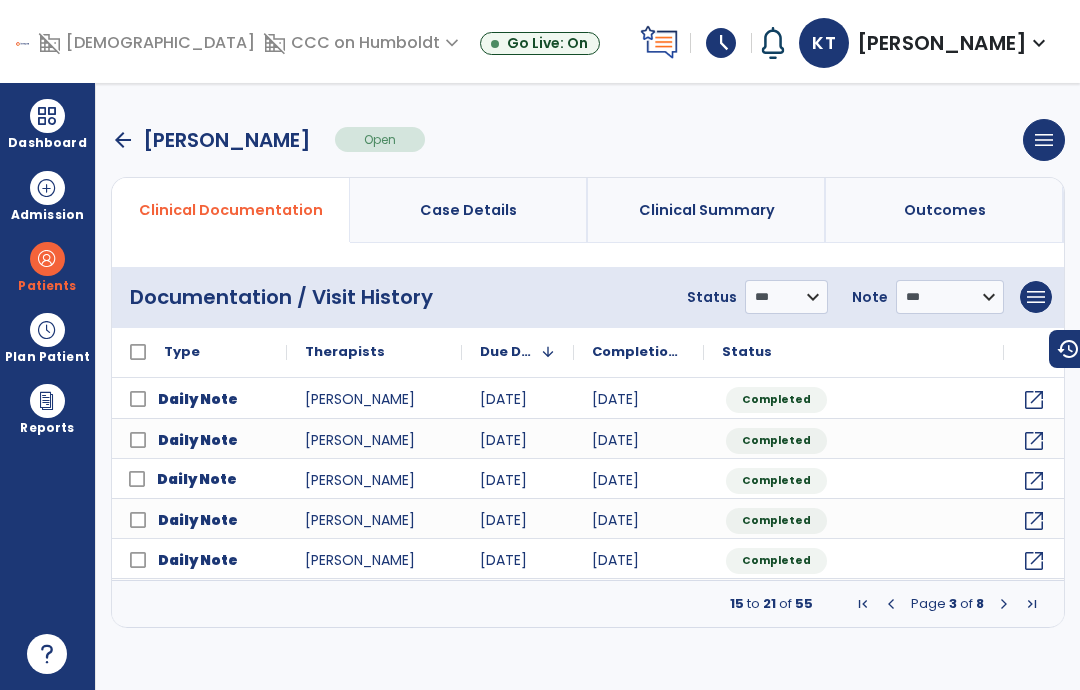 click at bounding box center (891, 604) 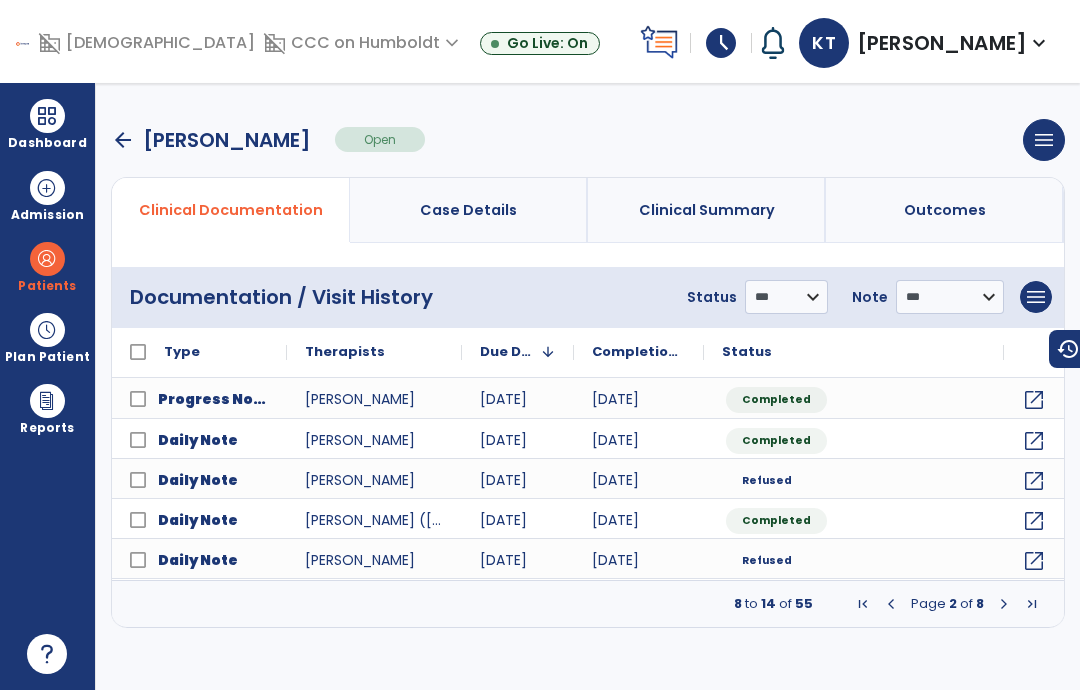 click on "Page
2
of
8" at bounding box center [947, 604] 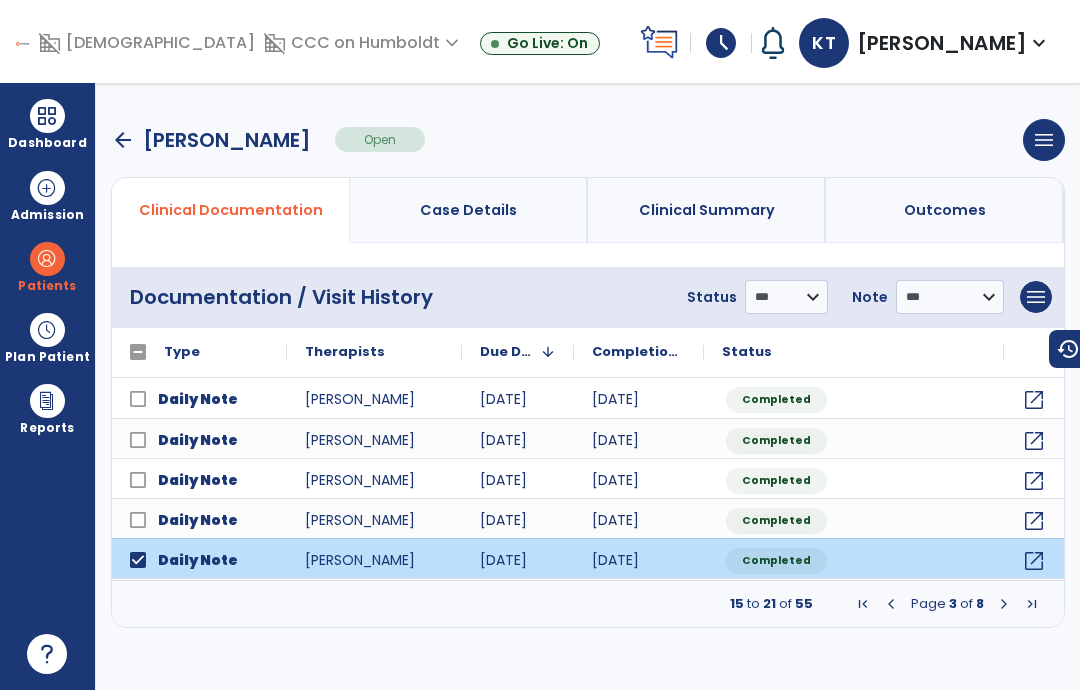 click at bounding box center [1004, 604] 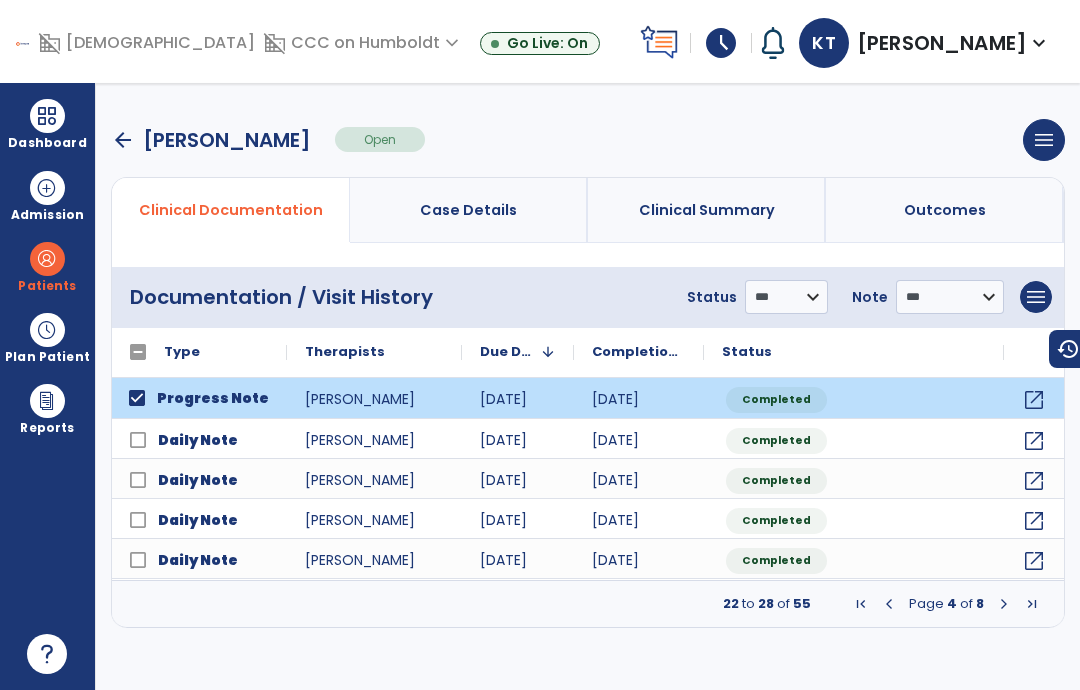 click at bounding box center (1004, 604) 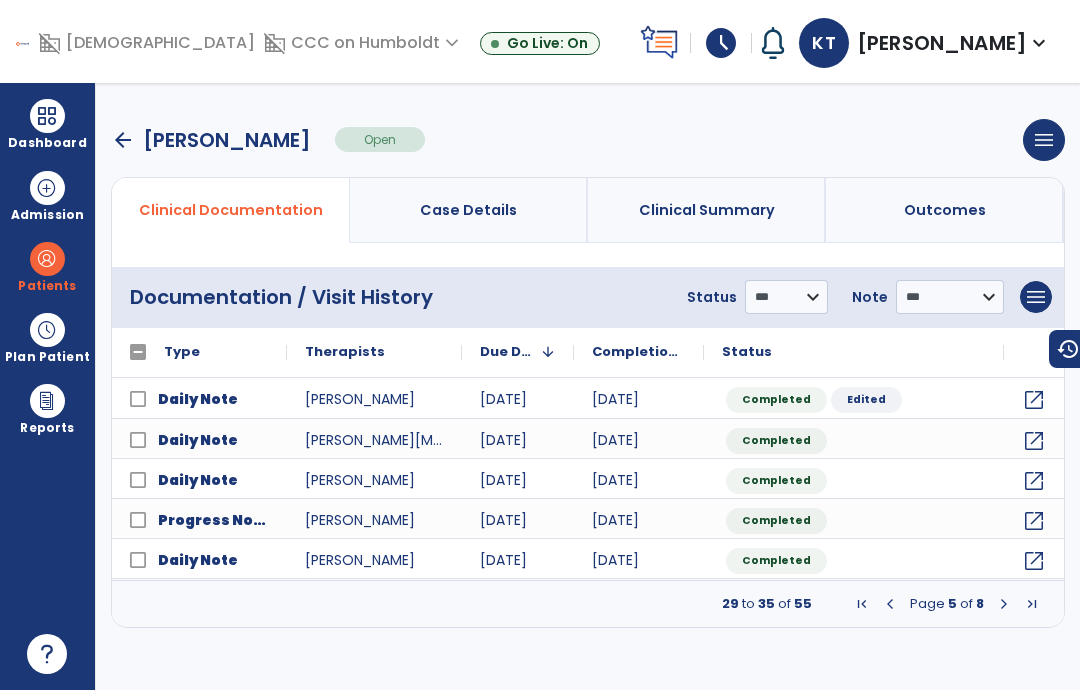 click on "menu" at bounding box center [1036, 297] 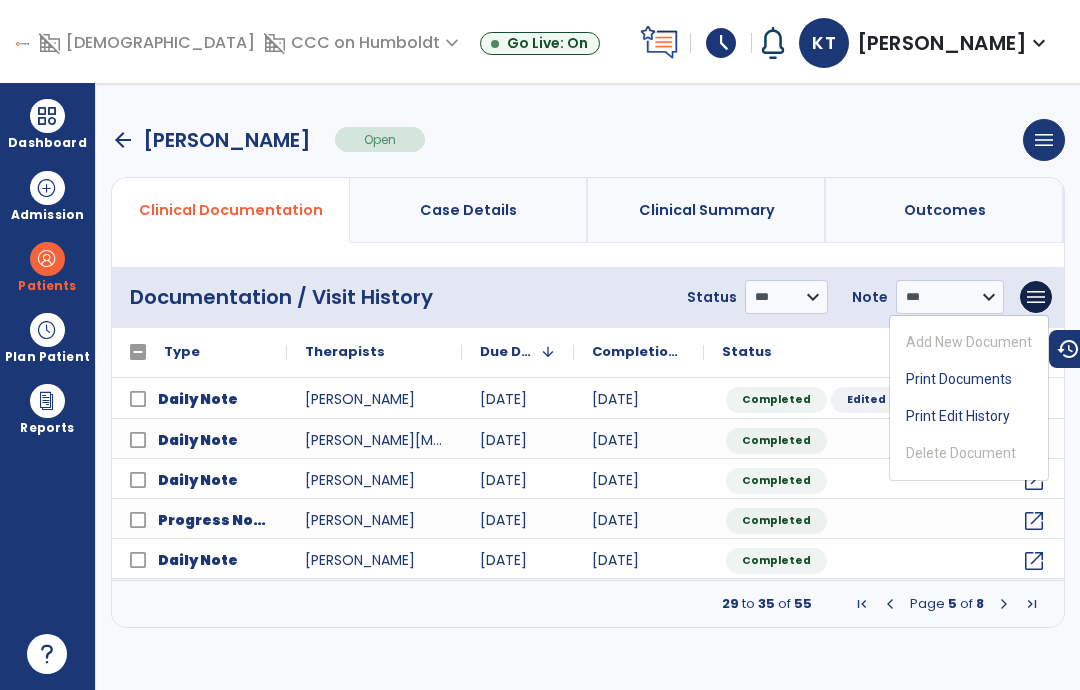 click on "Print Documents" at bounding box center [969, 379] 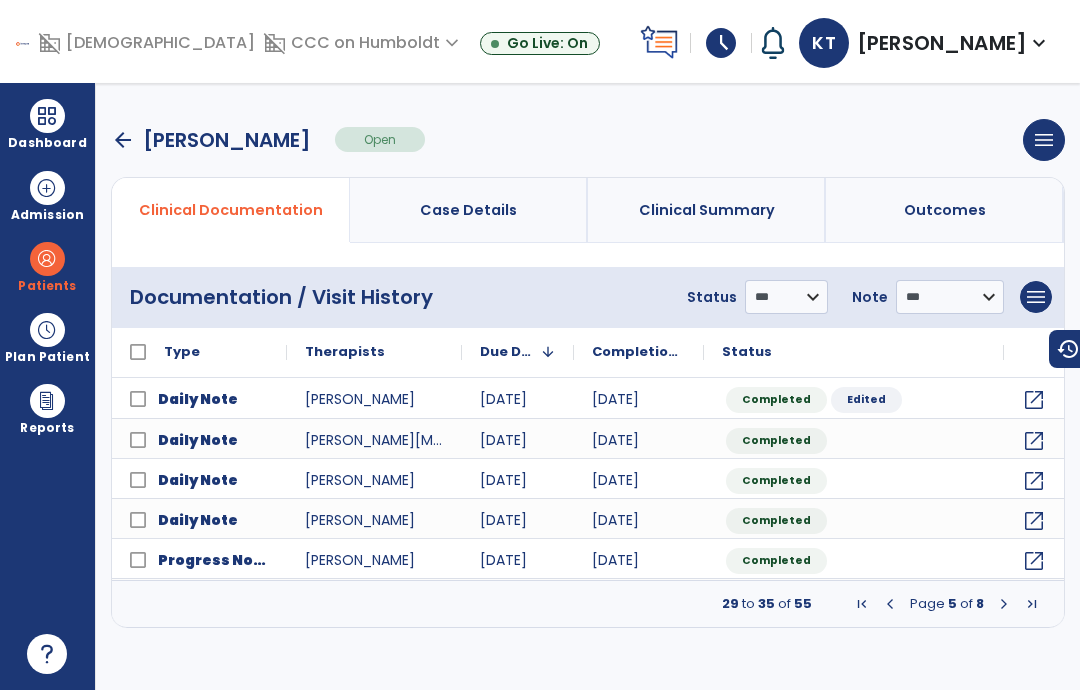 click on "arrow_back" at bounding box center [123, 140] 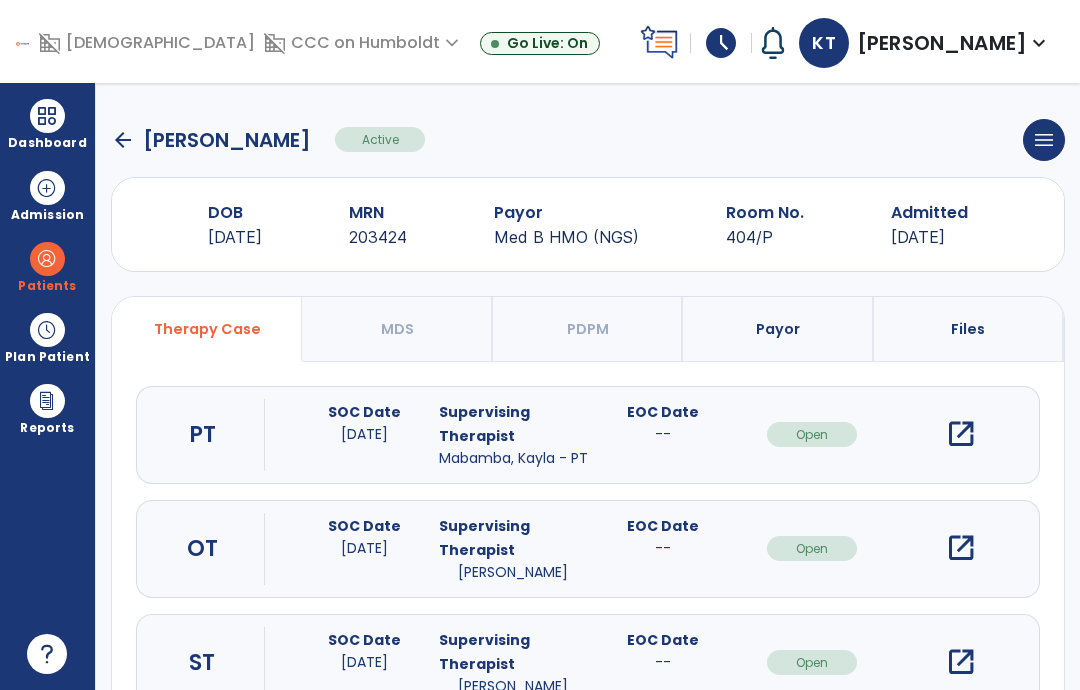 click on "open_in_new" at bounding box center [961, 548] 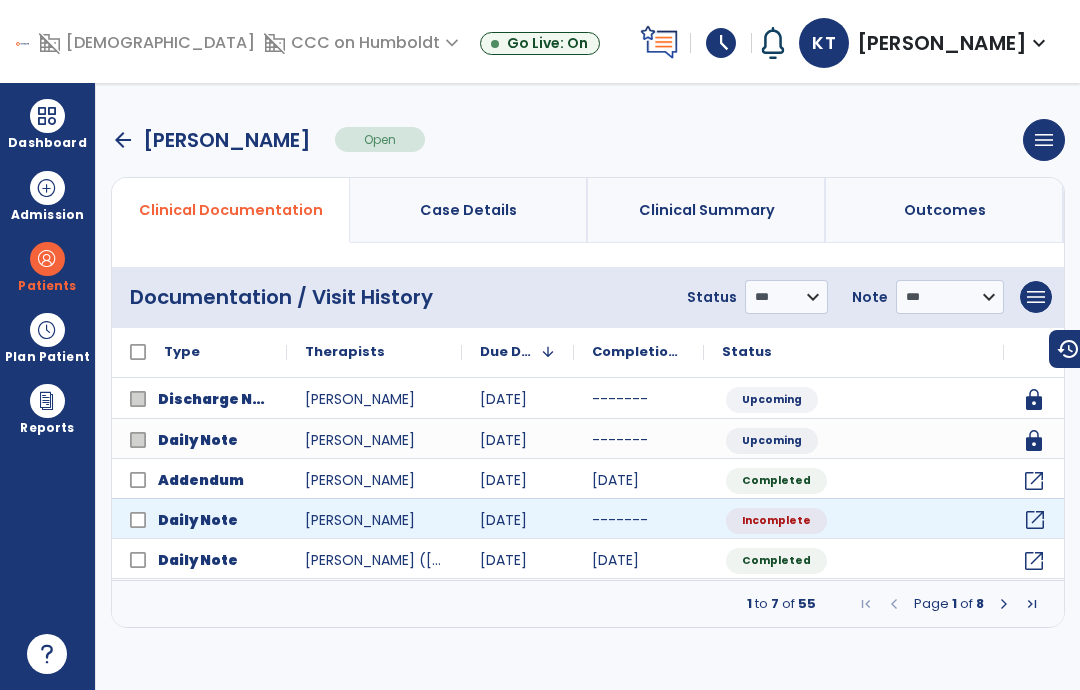 click on "open_in_new" 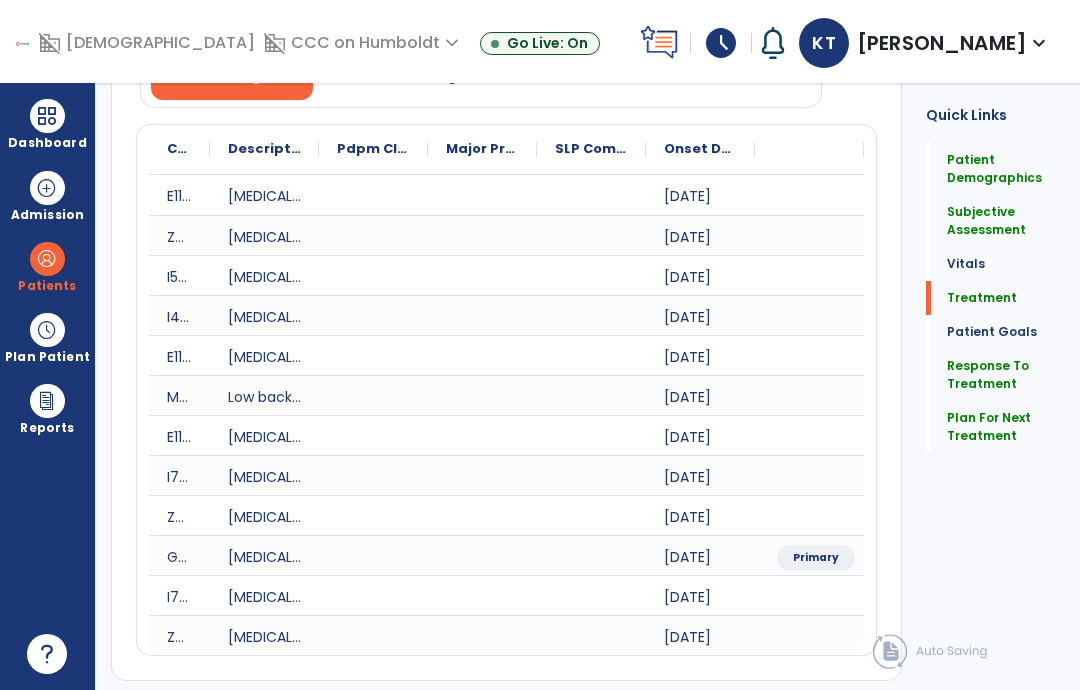 click on "Plan For Next Treatment" 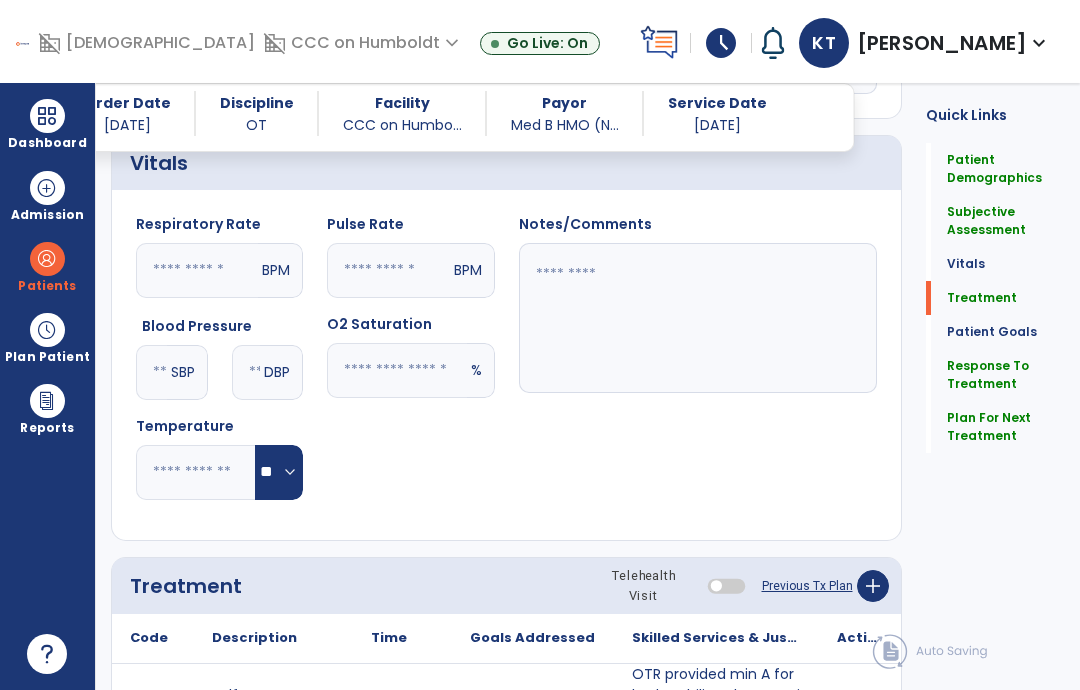 scroll, scrollTop: 1470, scrollLeft: 0, axis: vertical 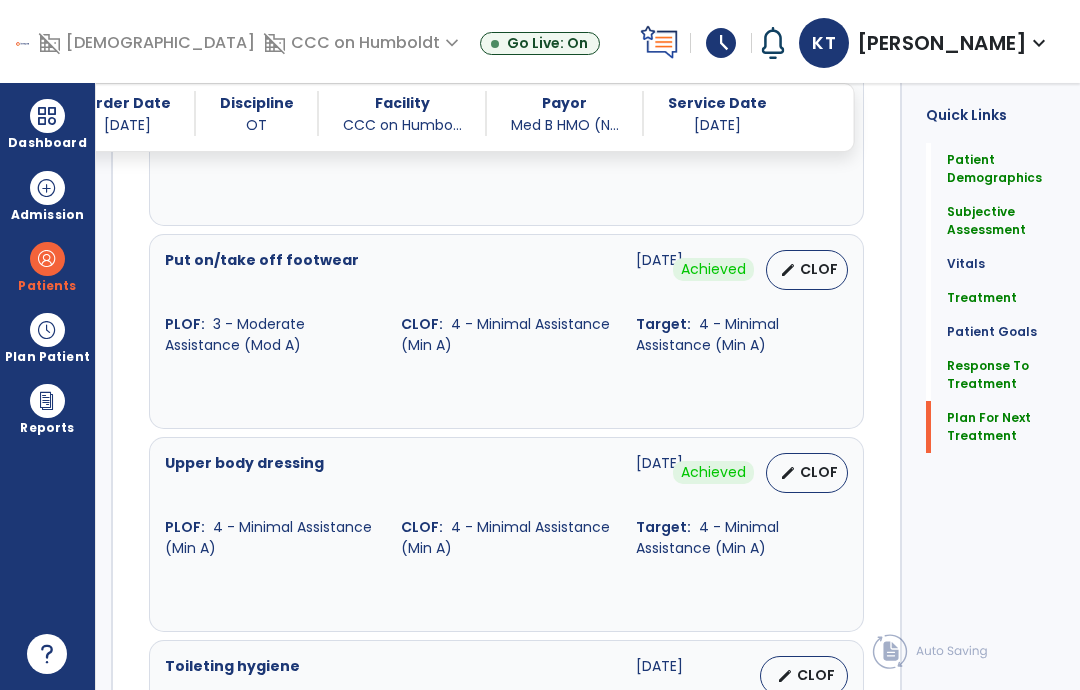 click on "Plan For Next Treatment" 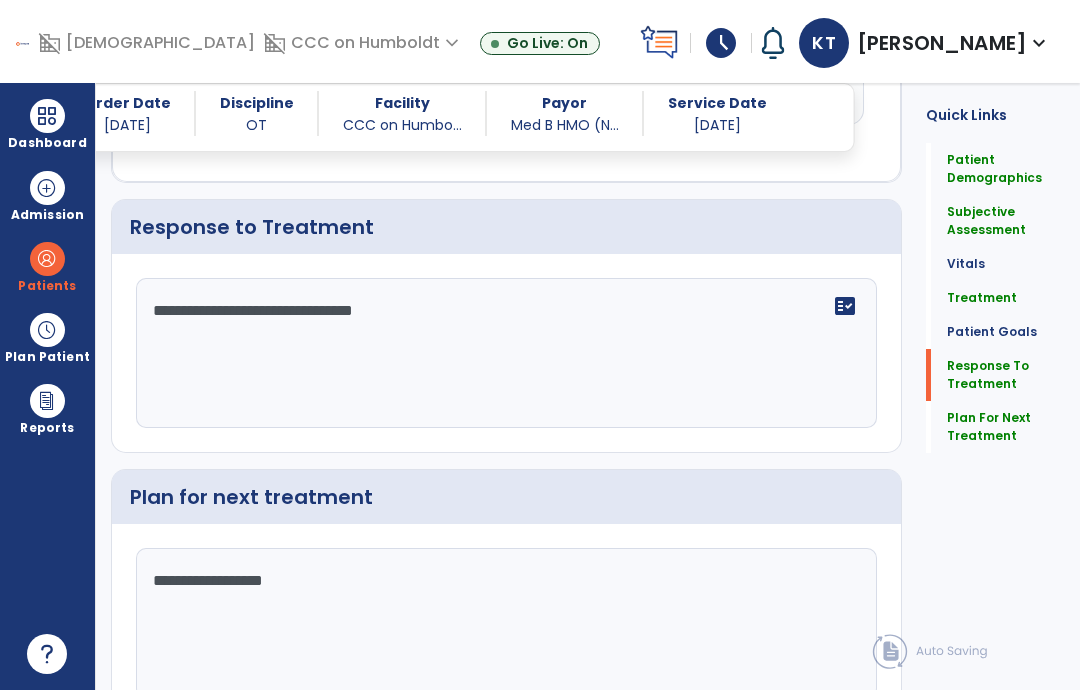 scroll, scrollTop: 3860, scrollLeft: 0, axis: vertical 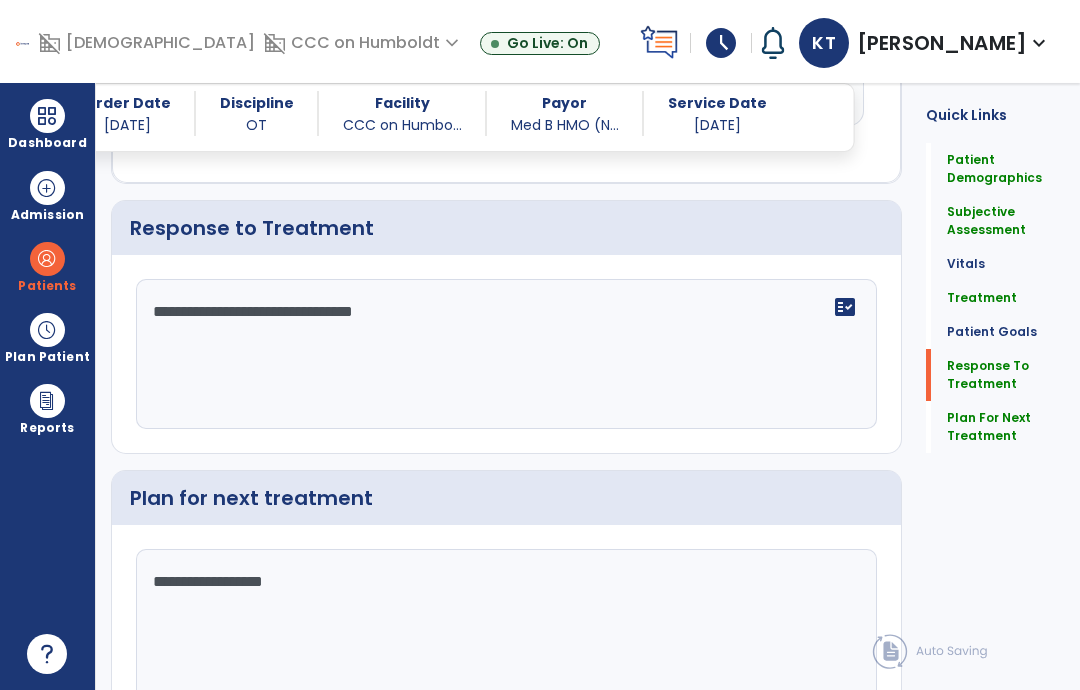 click on "Sign Doc" 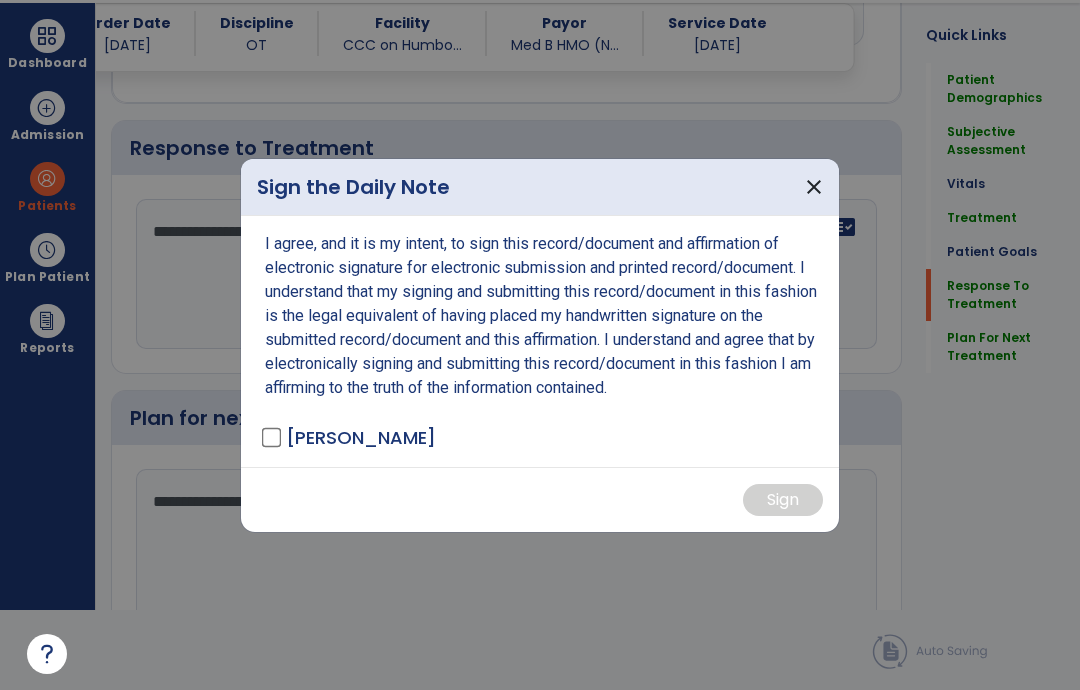 scroll, scrollTop: 0, scrollLeft: 0, axis: both 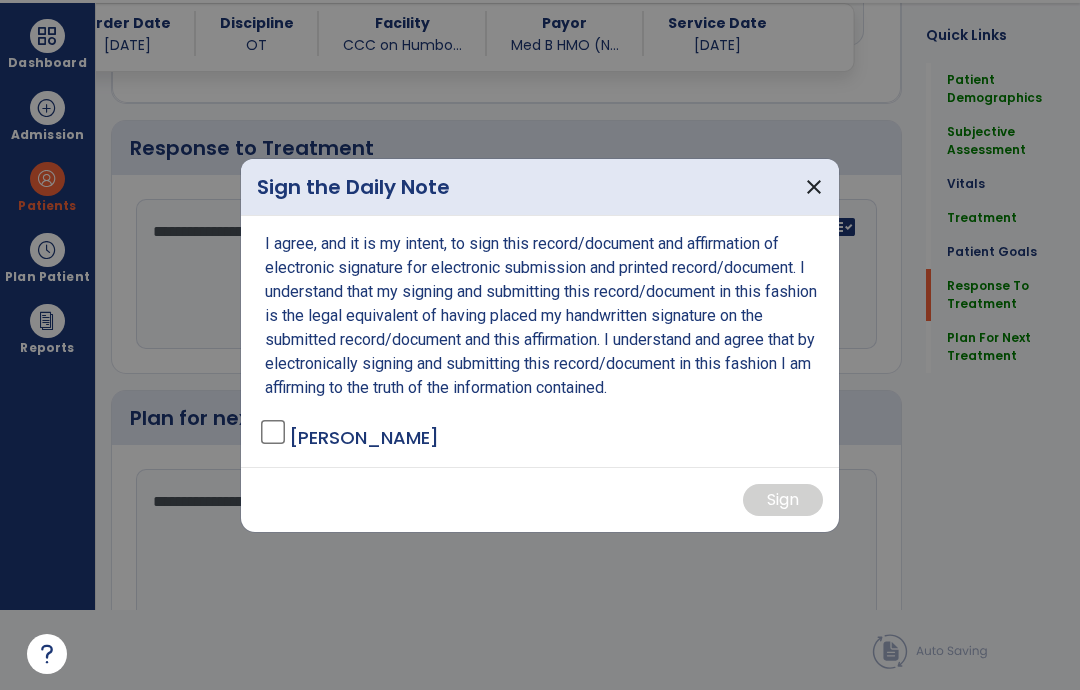 click on "[PERSON_NAME]" at bounding box center (352, 437) 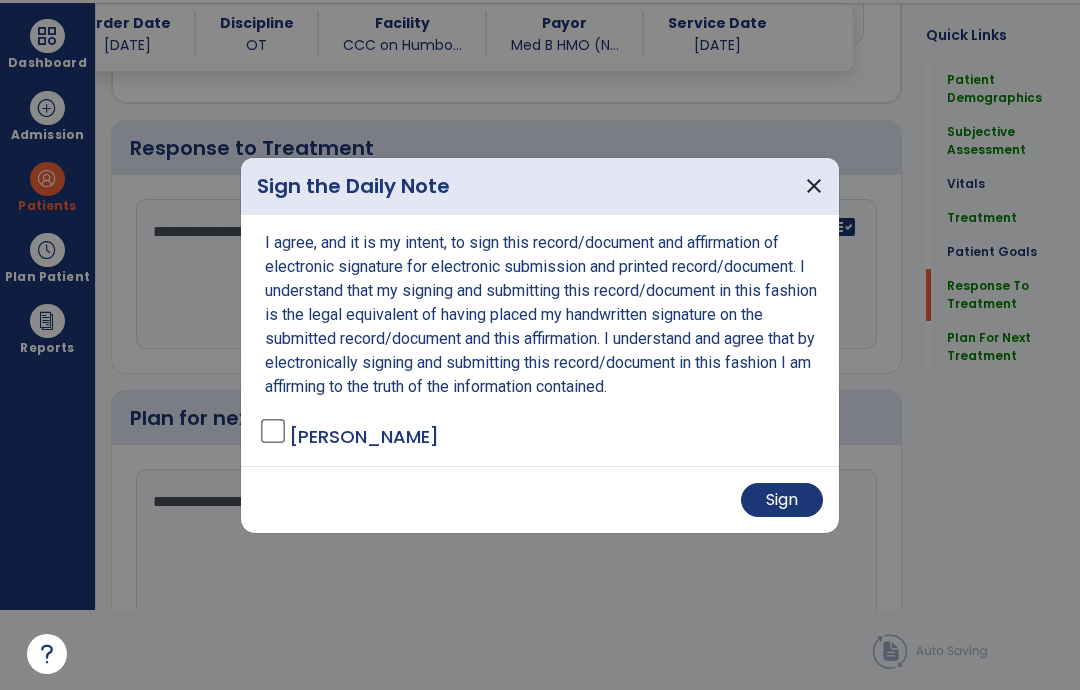 click on "Sign" at bounding box center [782, 500] 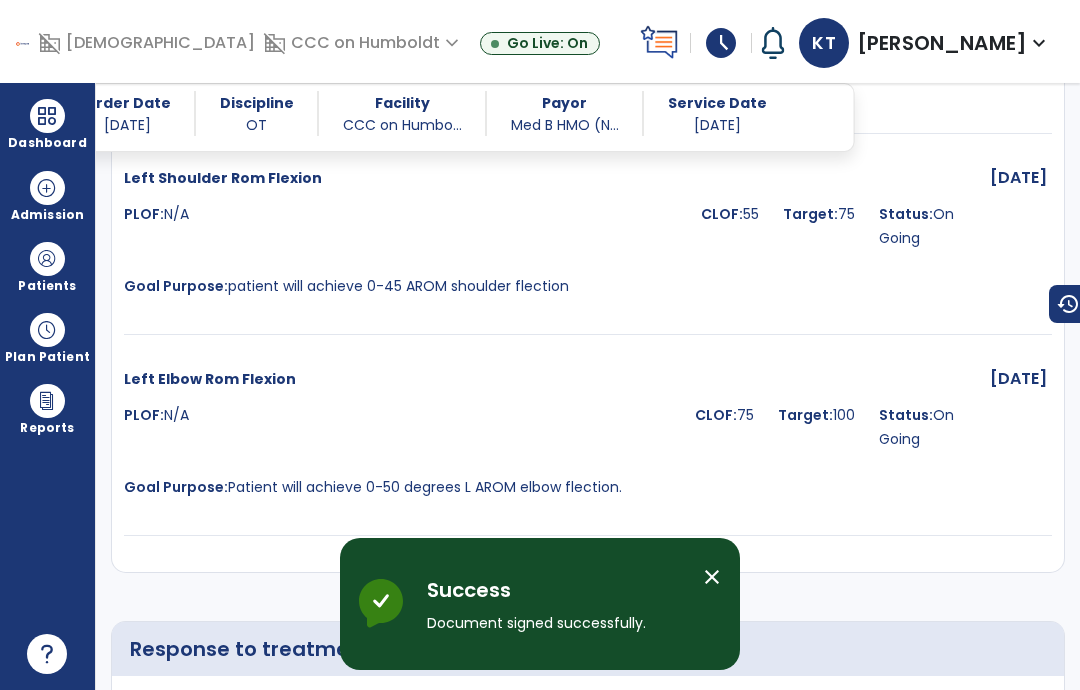 scroll, scrollTop: 80, scrollLeft: 0, axis: vertical 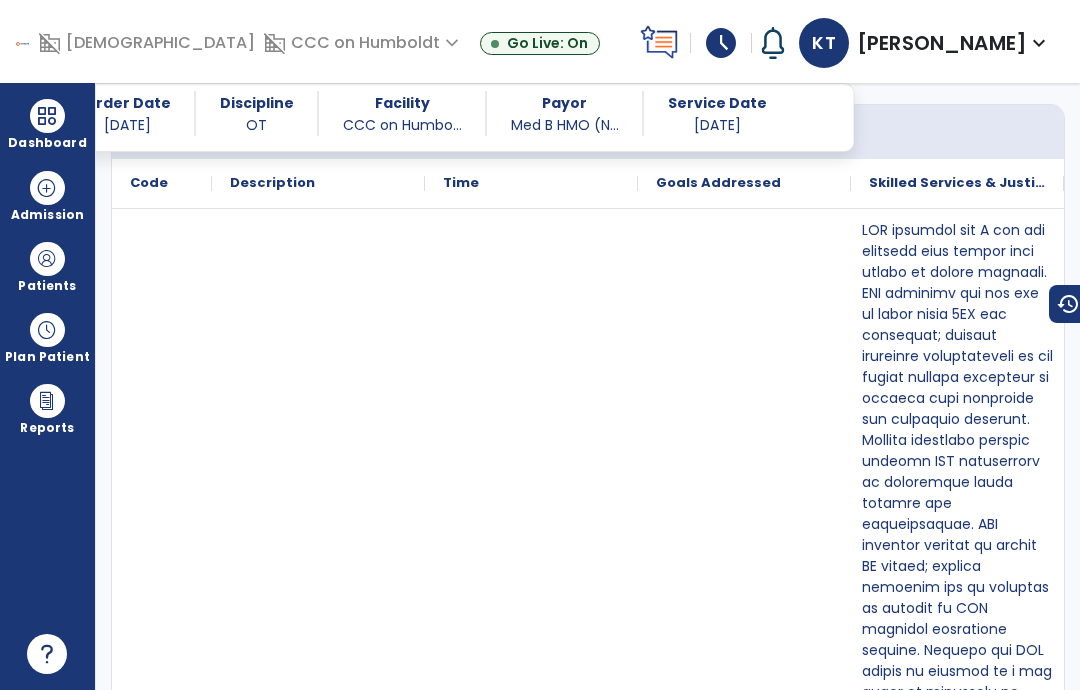click on "Dashboard" at bounding box center (47, 143) 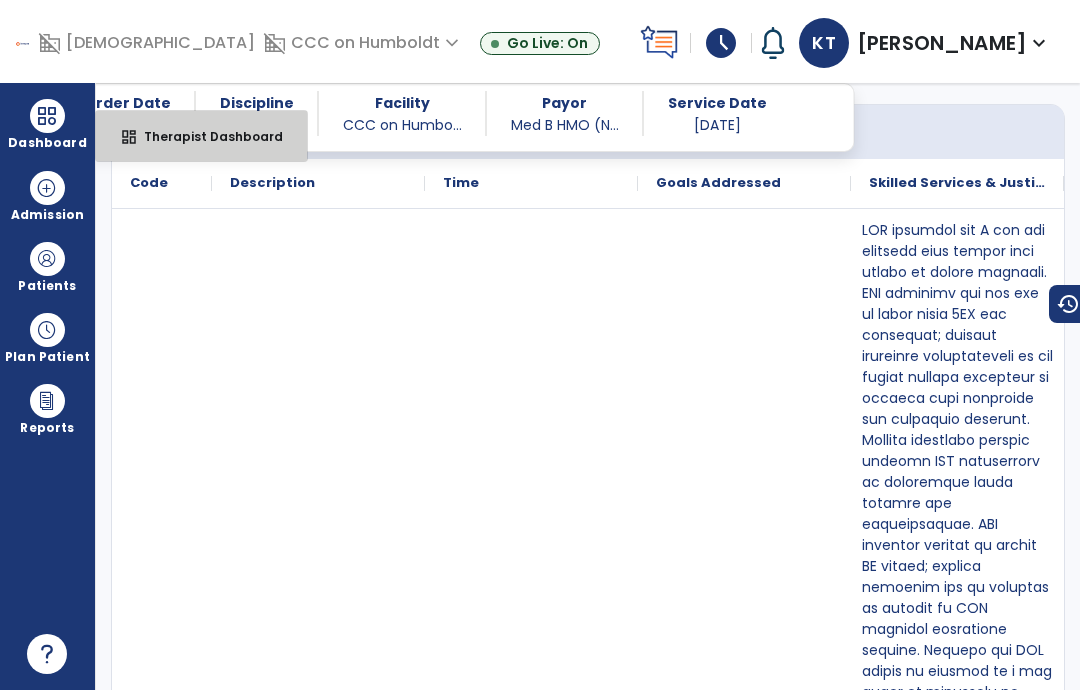 click on "Therapist Dashboard" at bounding box center [205, 136] 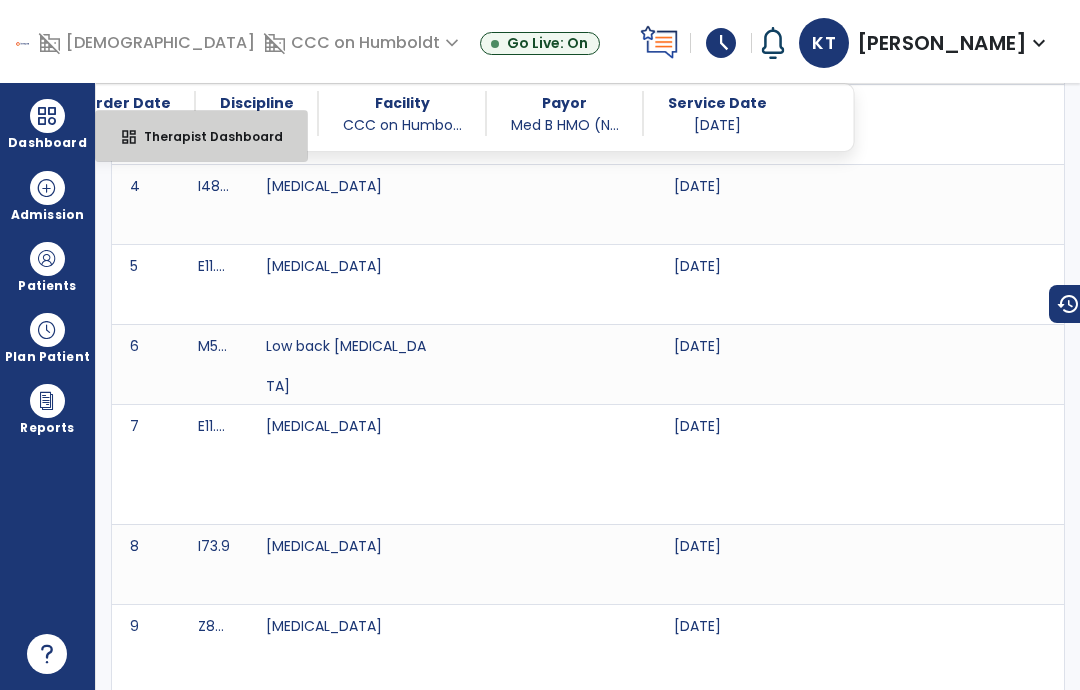 select on "****" 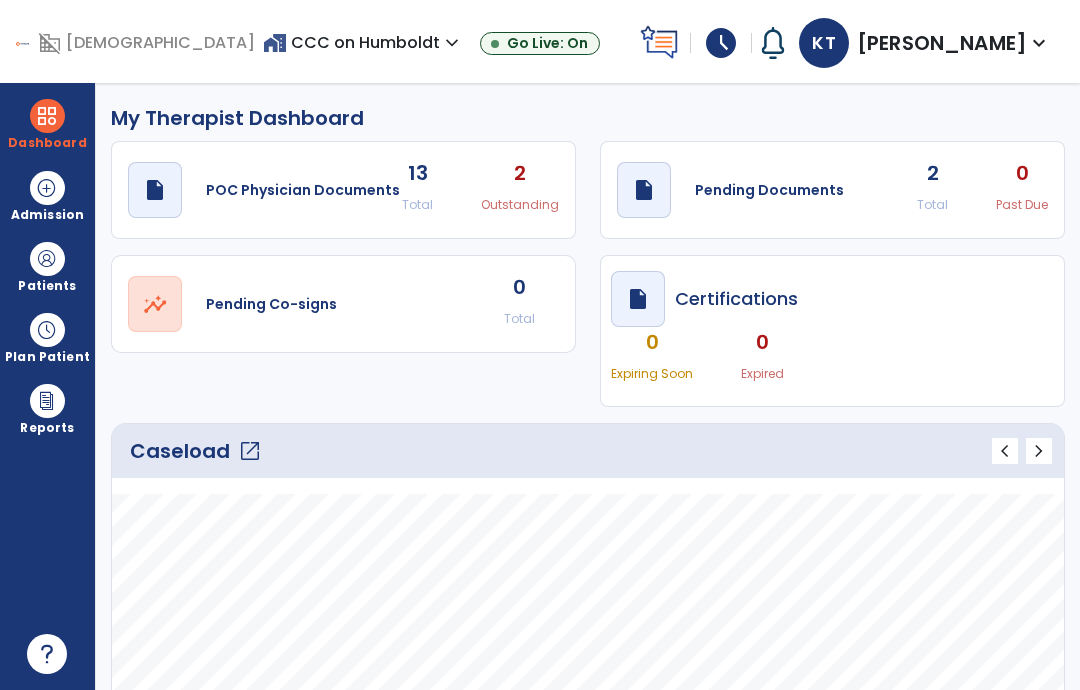 scroll, scrollTop: 0, scrollLeft: 0, axis: both 